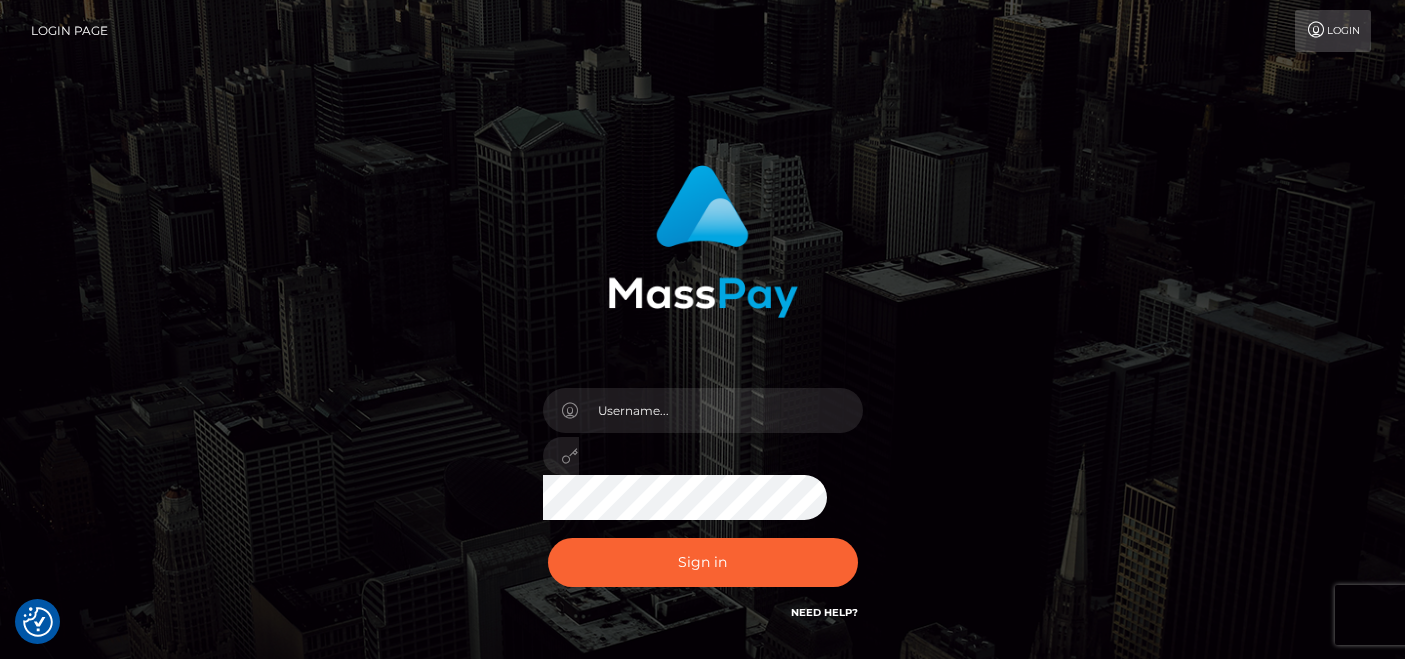 scroll, scrollTop: 0, scrollLeft: 0, axis: both 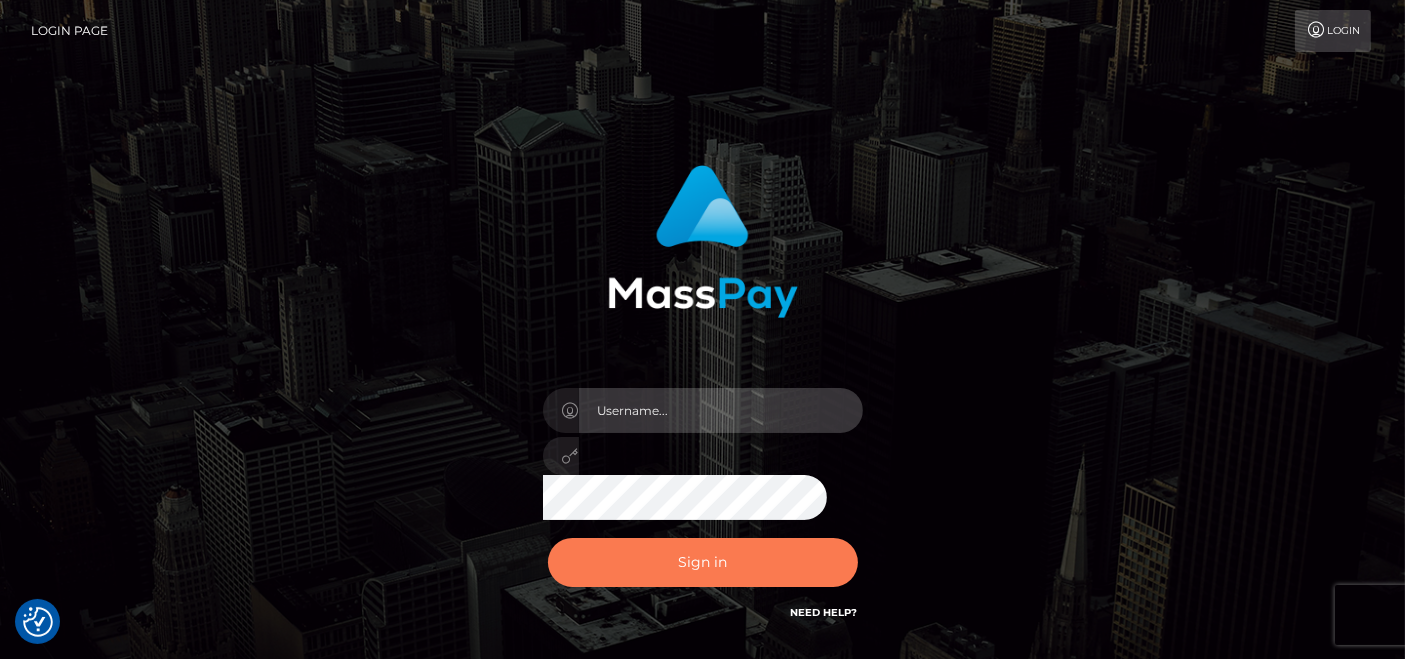 type on "pk.es" 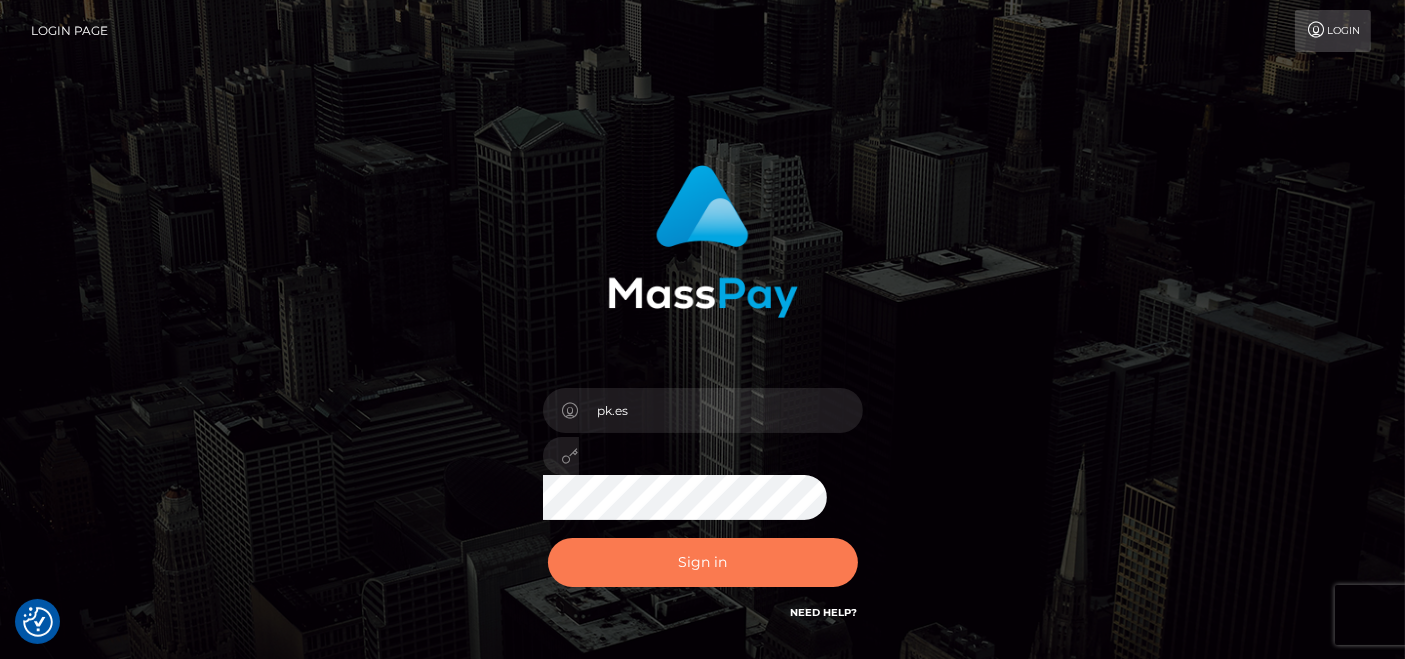 click on "Sign in" at bounding box center [703, 562] 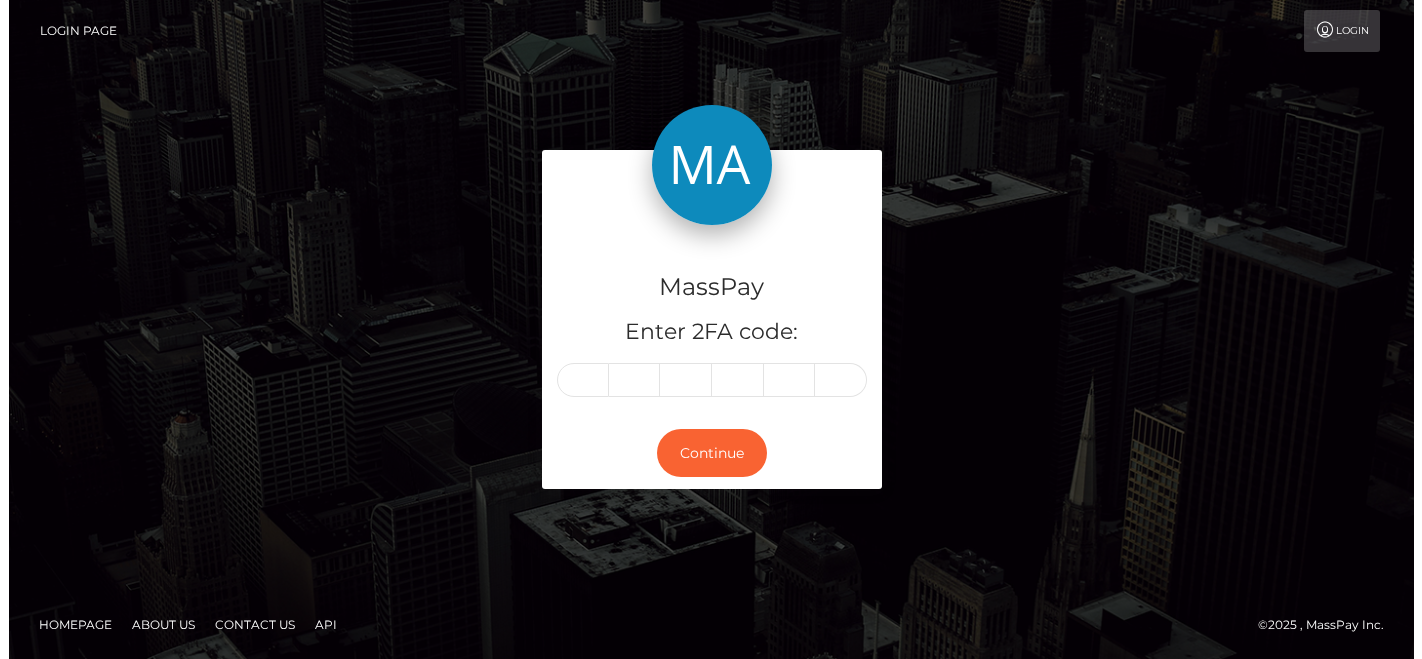 scroll, scrollTop: 0, scrollLeft: 0, axis: both 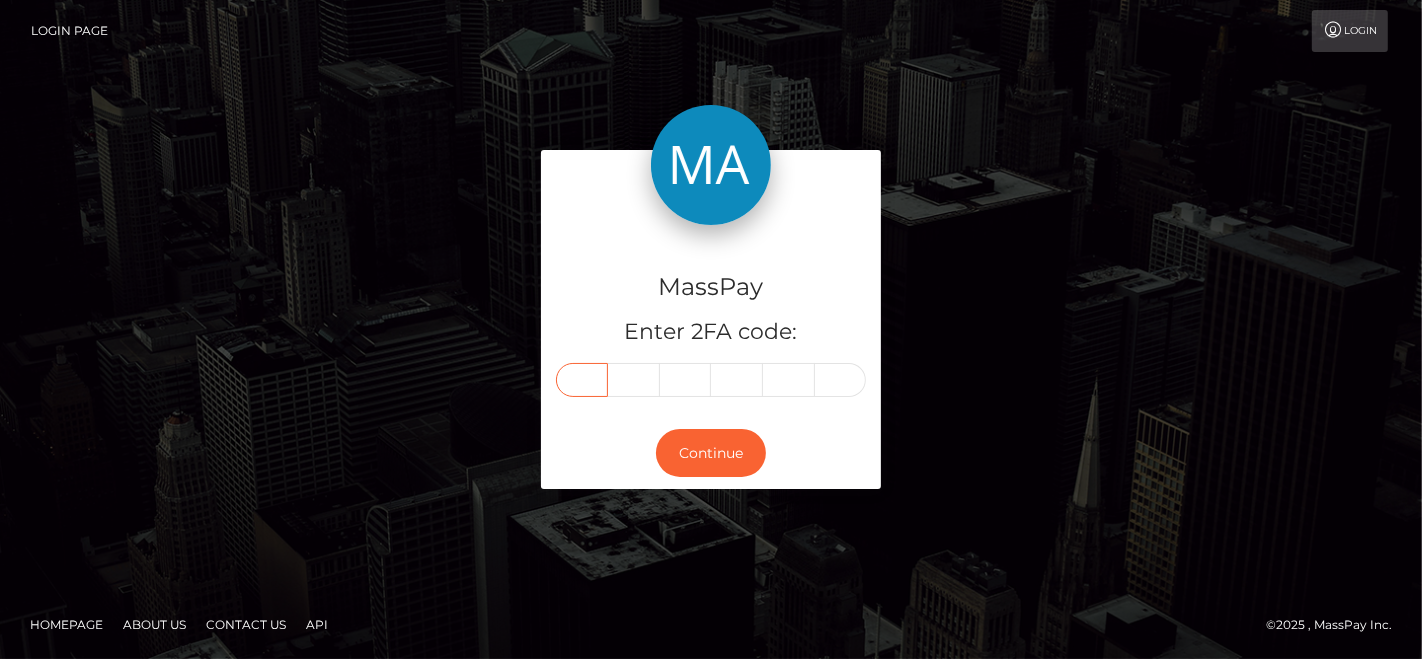 click at bounding box center [582, 380] 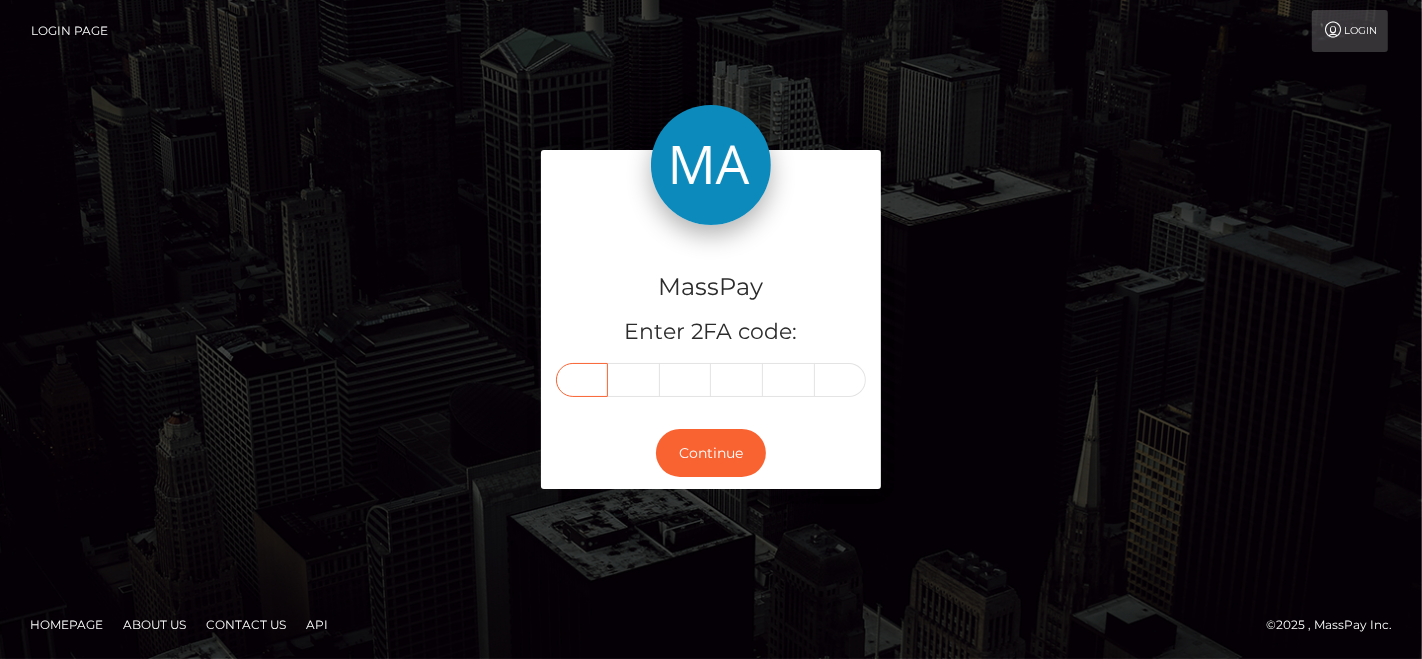 paste on "2" 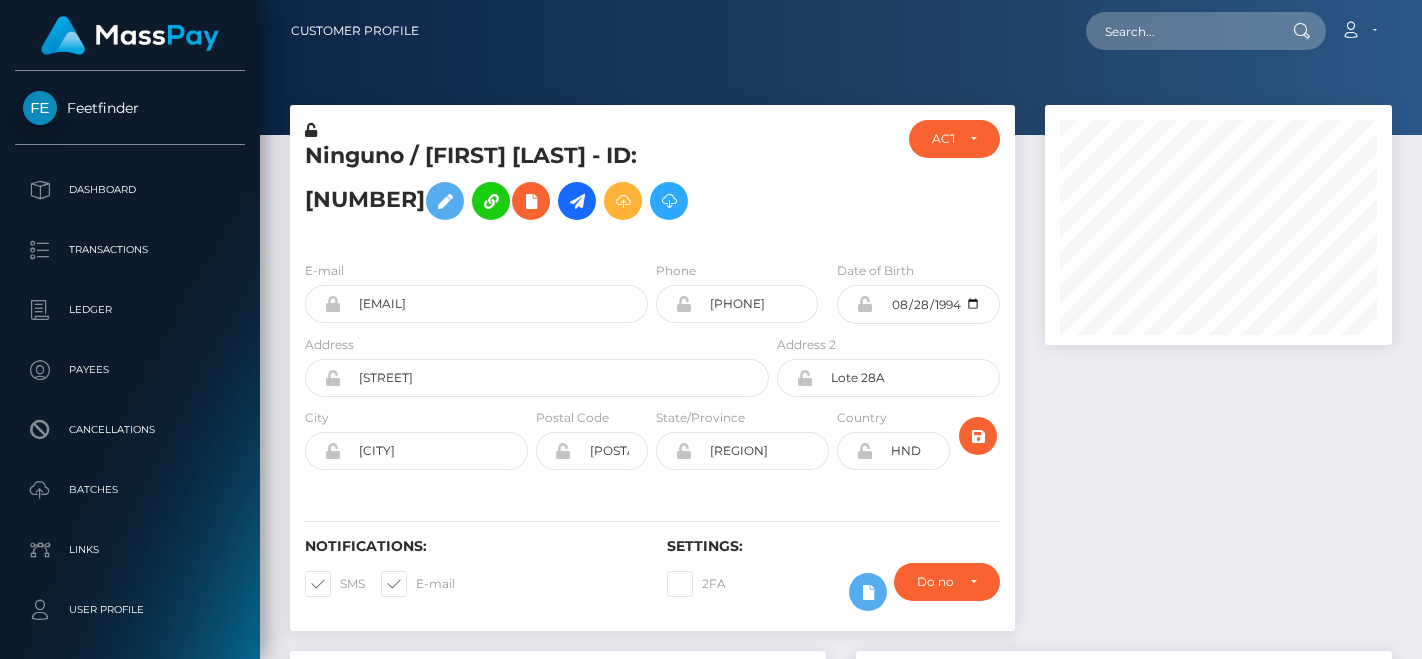 scroll, scrollTop: 0, scrollLeft: 0, axis: both 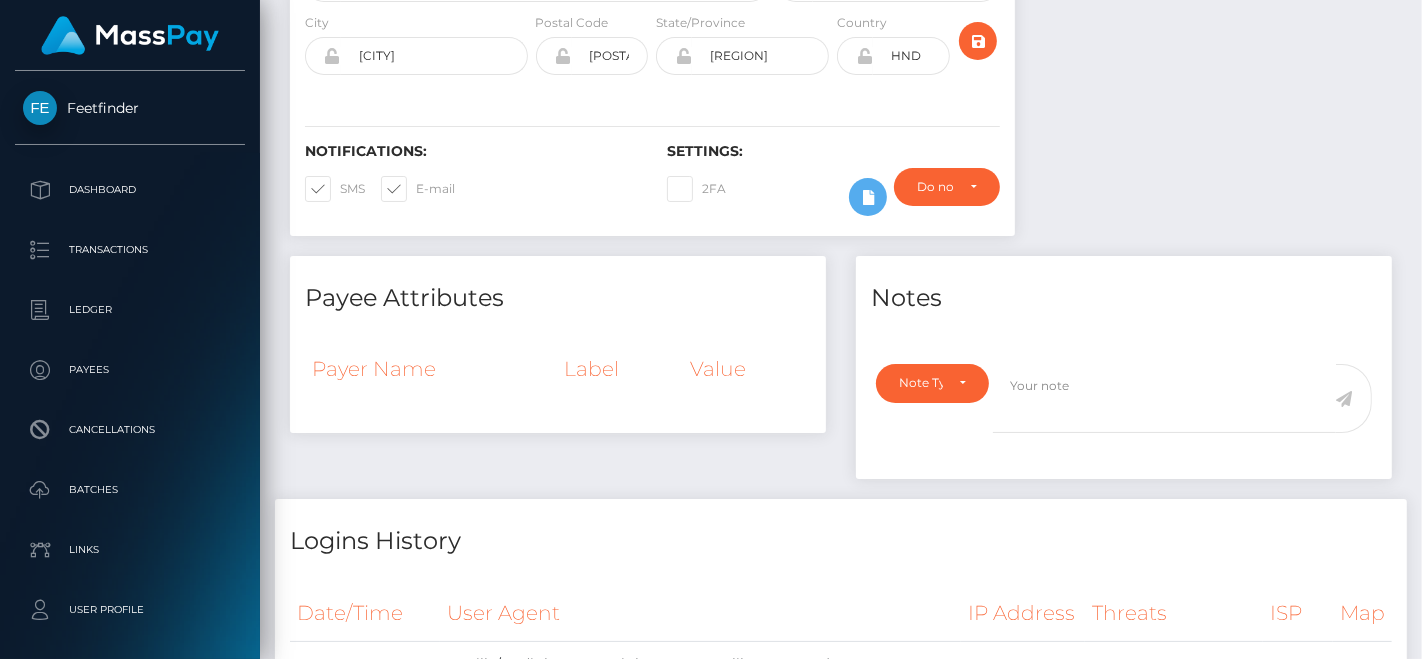 click at bounding box center (1414, 990) 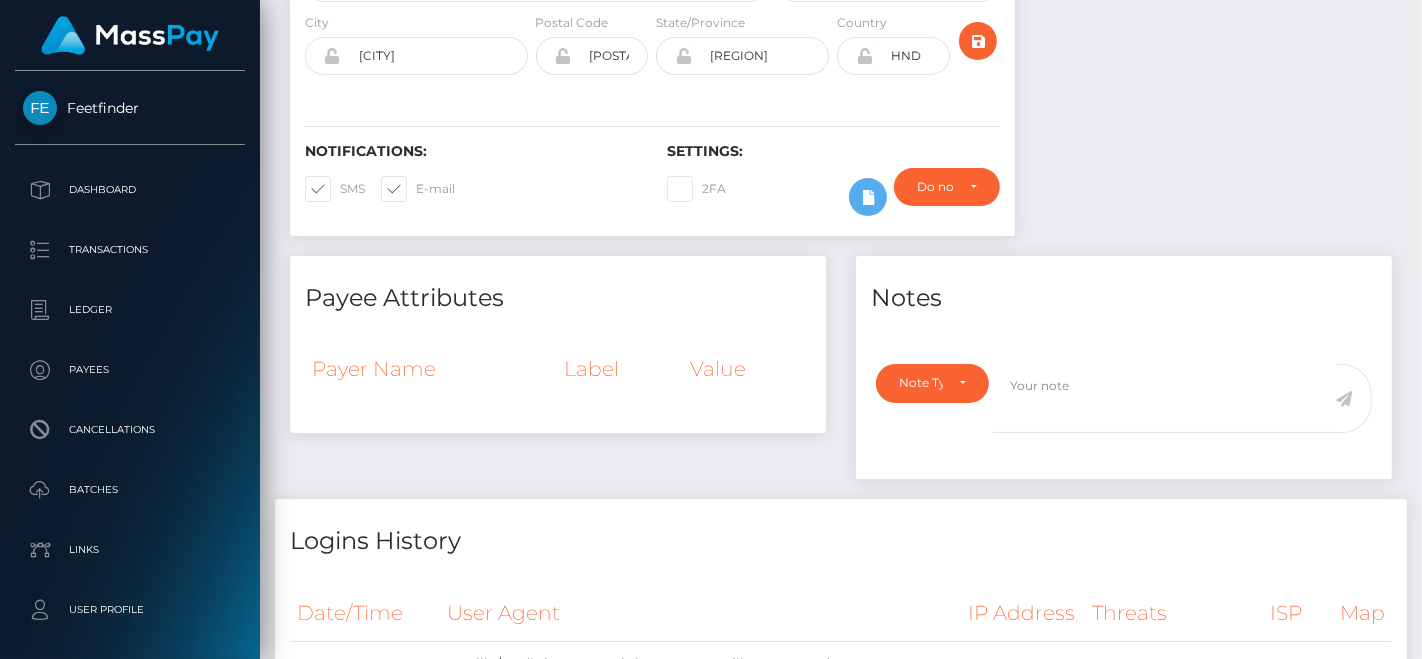 scroll, scrollTop: 0, scrollLeft: 0, axis: both 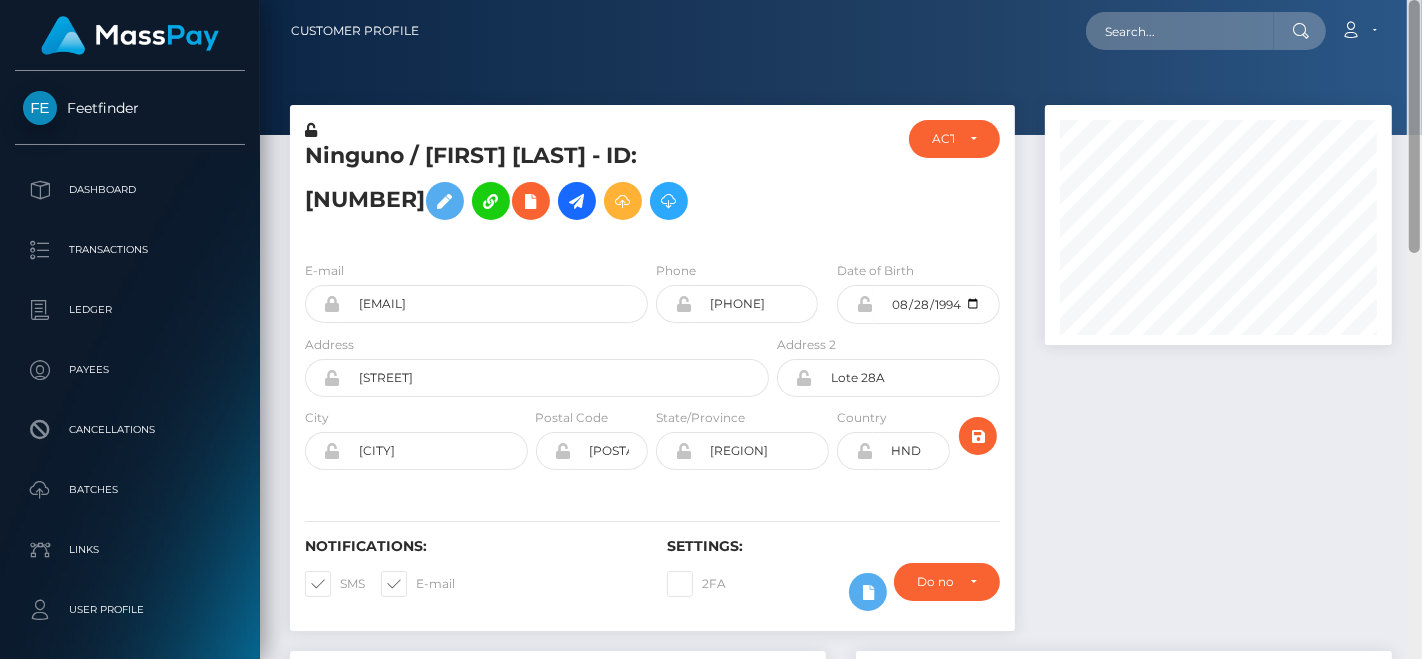 click at bounding box center [1414, 330] 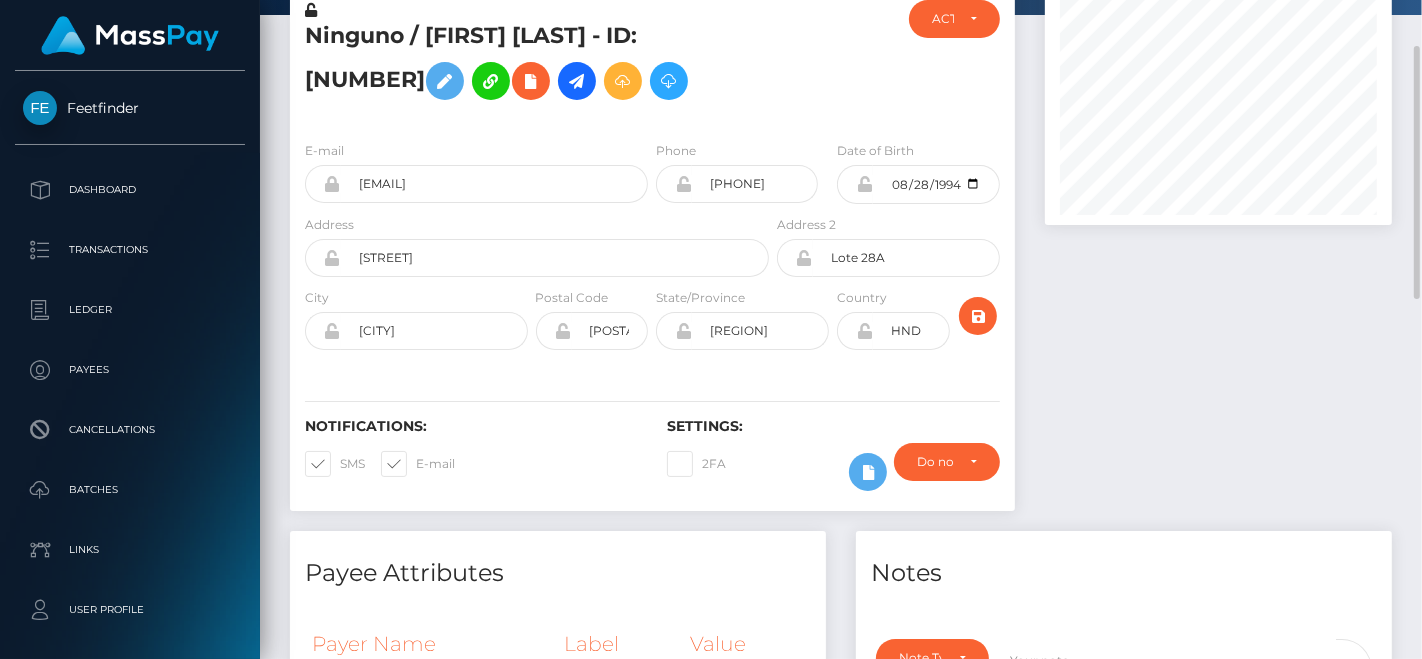 scroll, scrollTop: 90, scrollLeft: 0, axis: vertical 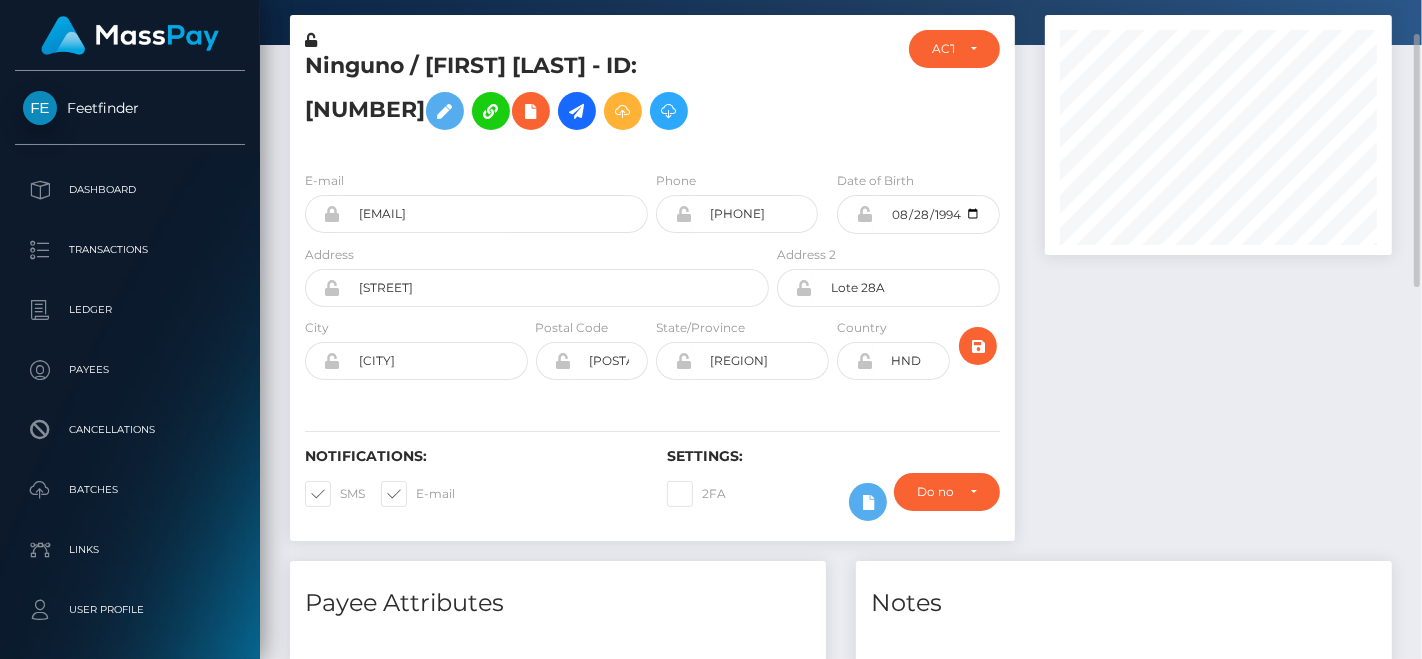 click on "Ninguno / Gabriela Saraly Martinez Reyes
- ID: 9462521" at bounding box center [531, 95] 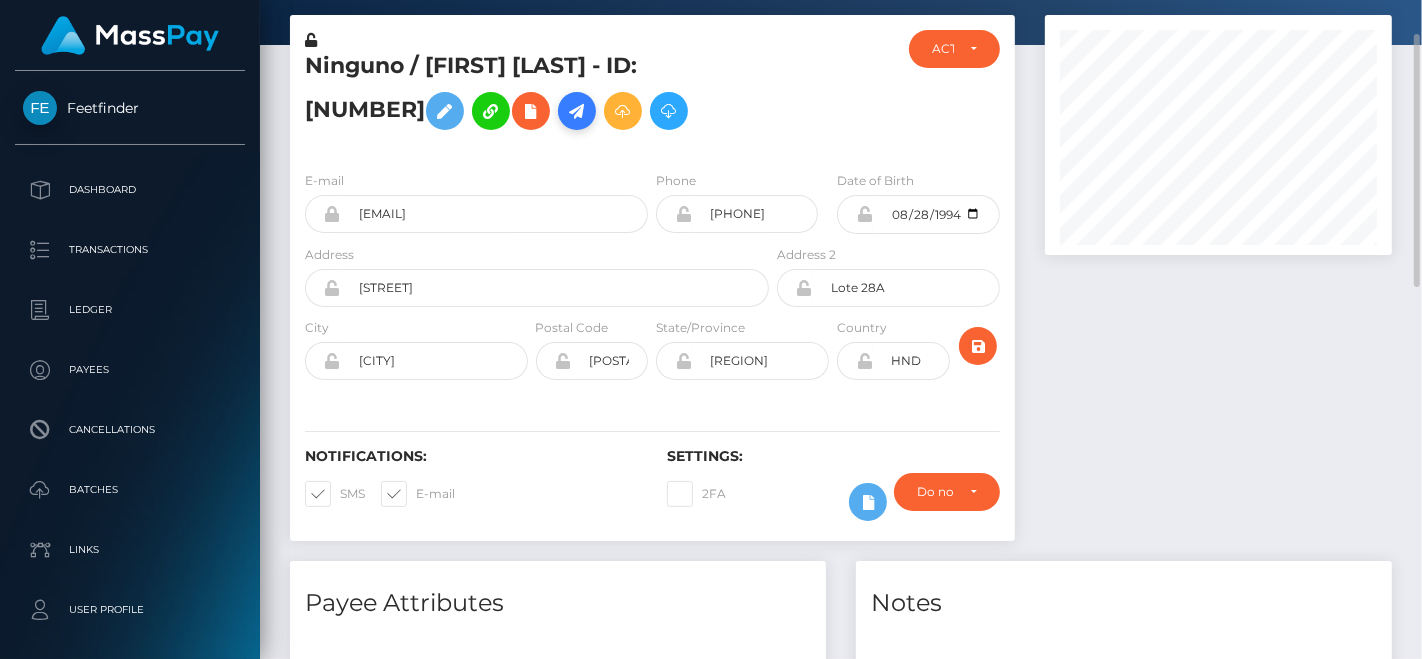 click at bounding box center (577, 111) 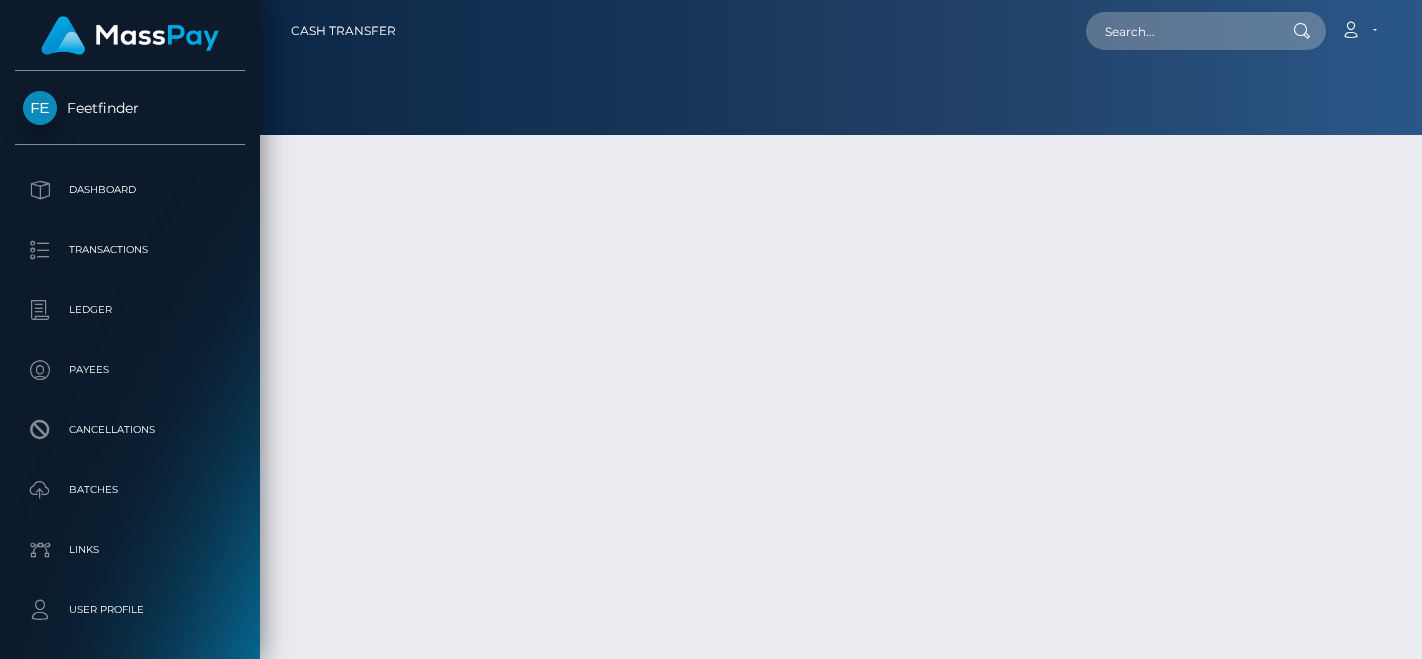 scroll, scrollTop: 0, scrollLeft: 0, axis: both 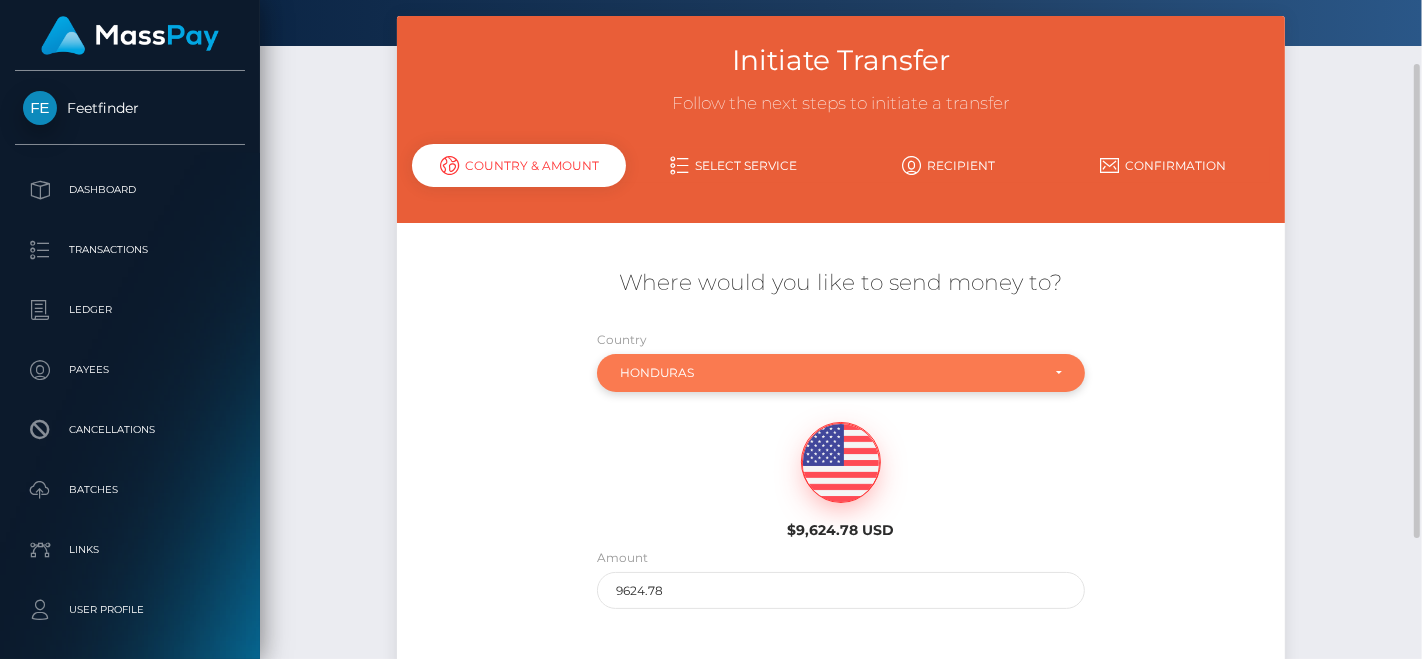 click on "Honduras" at bounding box center (829, 373) 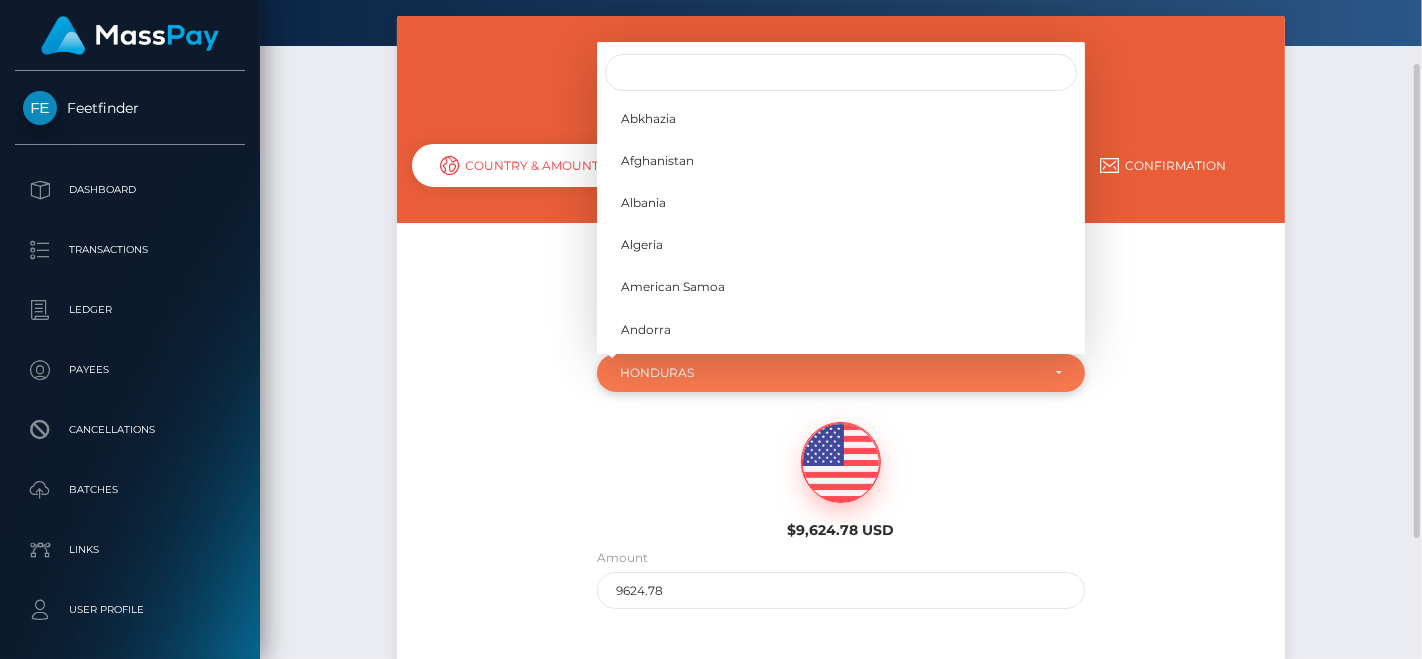 scroll, scrollTop: 3329, scrollLeft: 0, axis: vertical 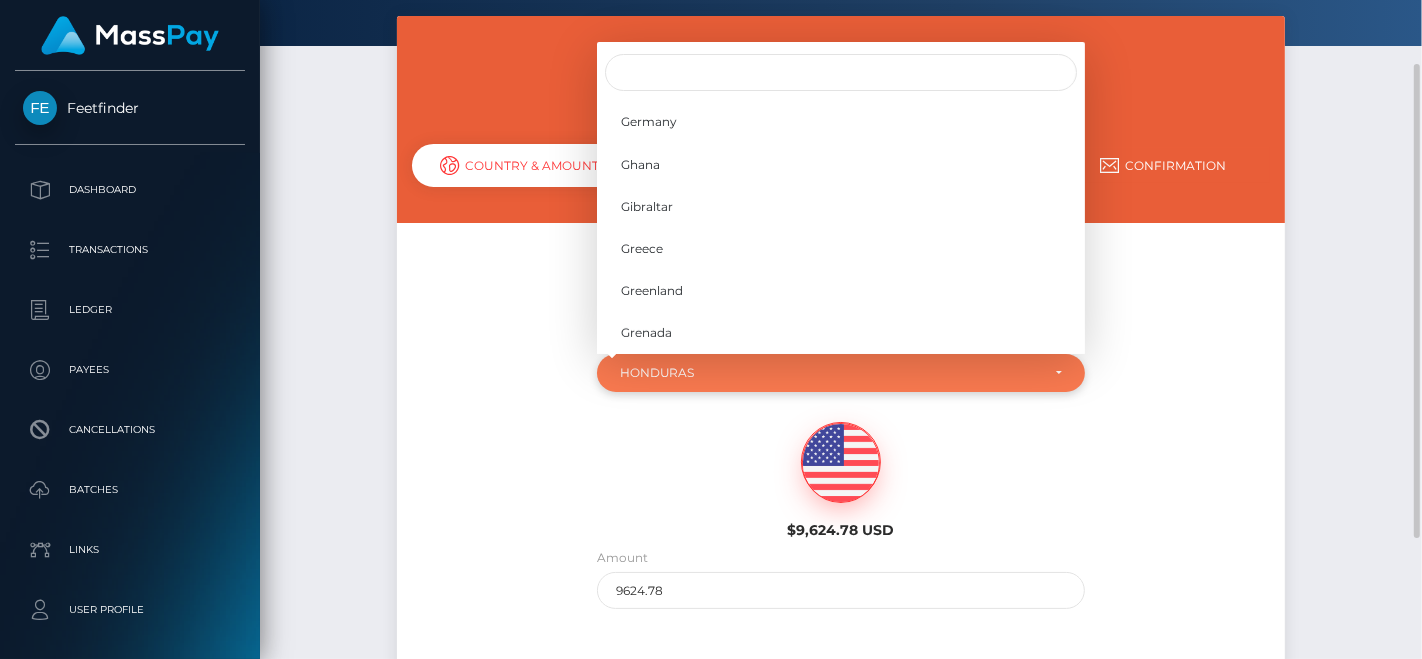 click on "Honduras" at bounding box center (829, 373) 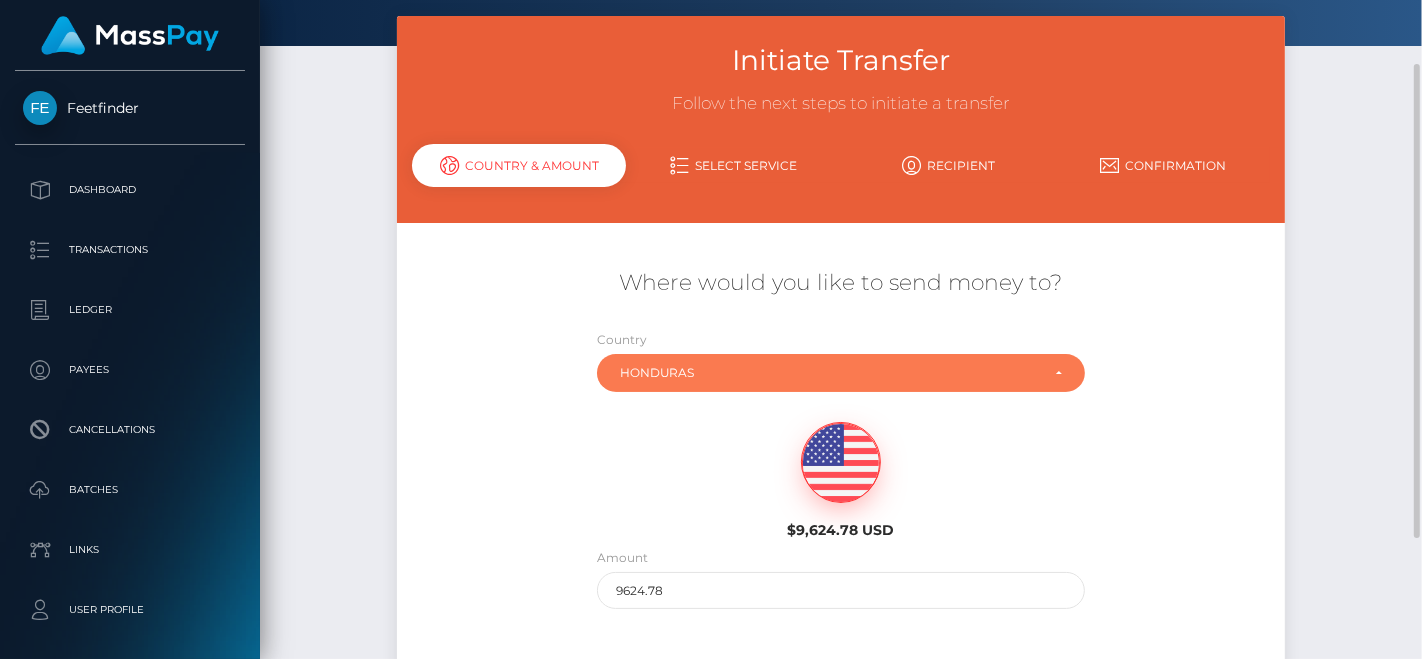type 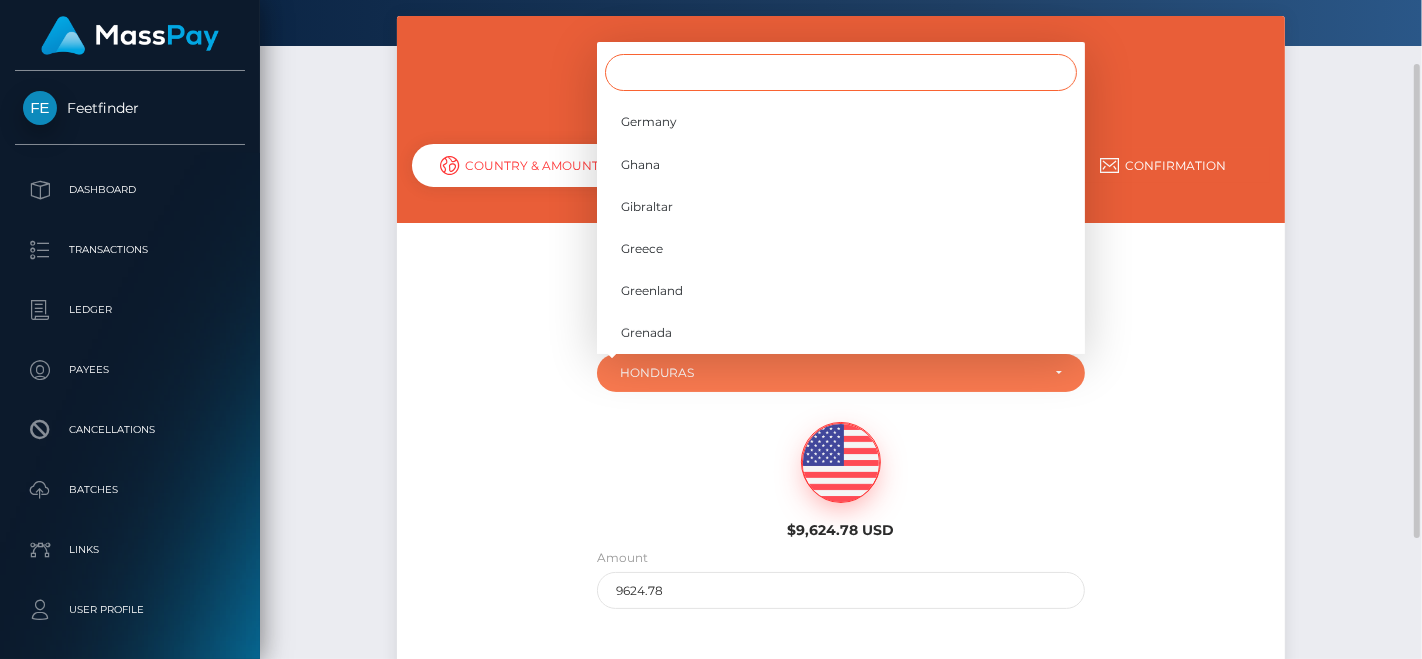 scroll, scrollTop: 3366, scrollLeft: 0, axis: vertical 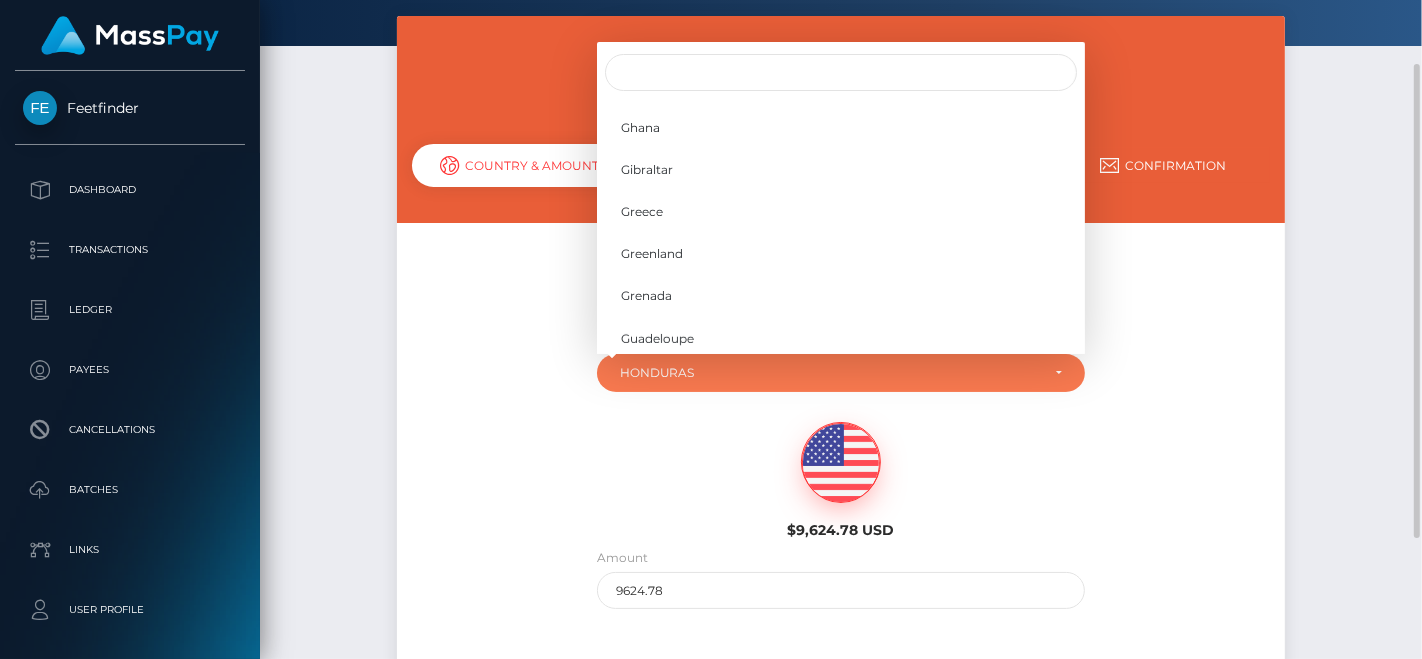 click on "$9,624.78 USD" at bounding box center [841, 474] 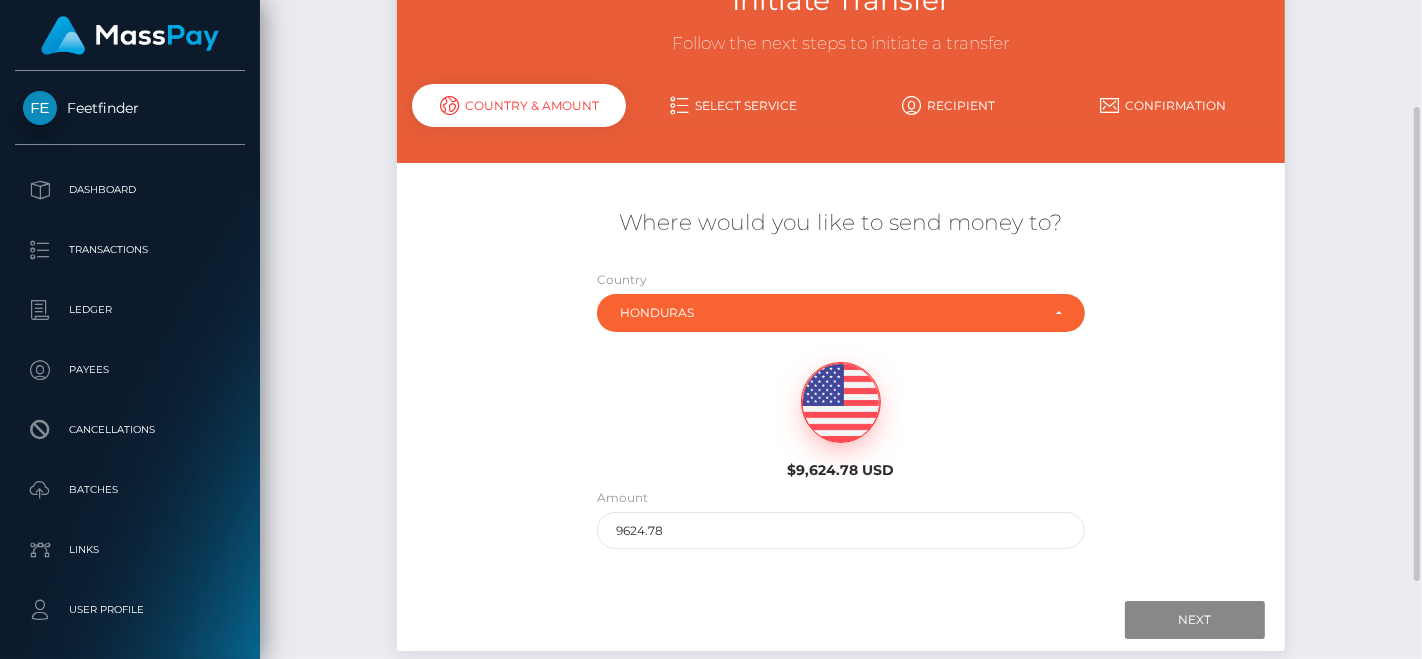 scroll, scrollTop: 180, scrollLeft: 0, axis: vertical 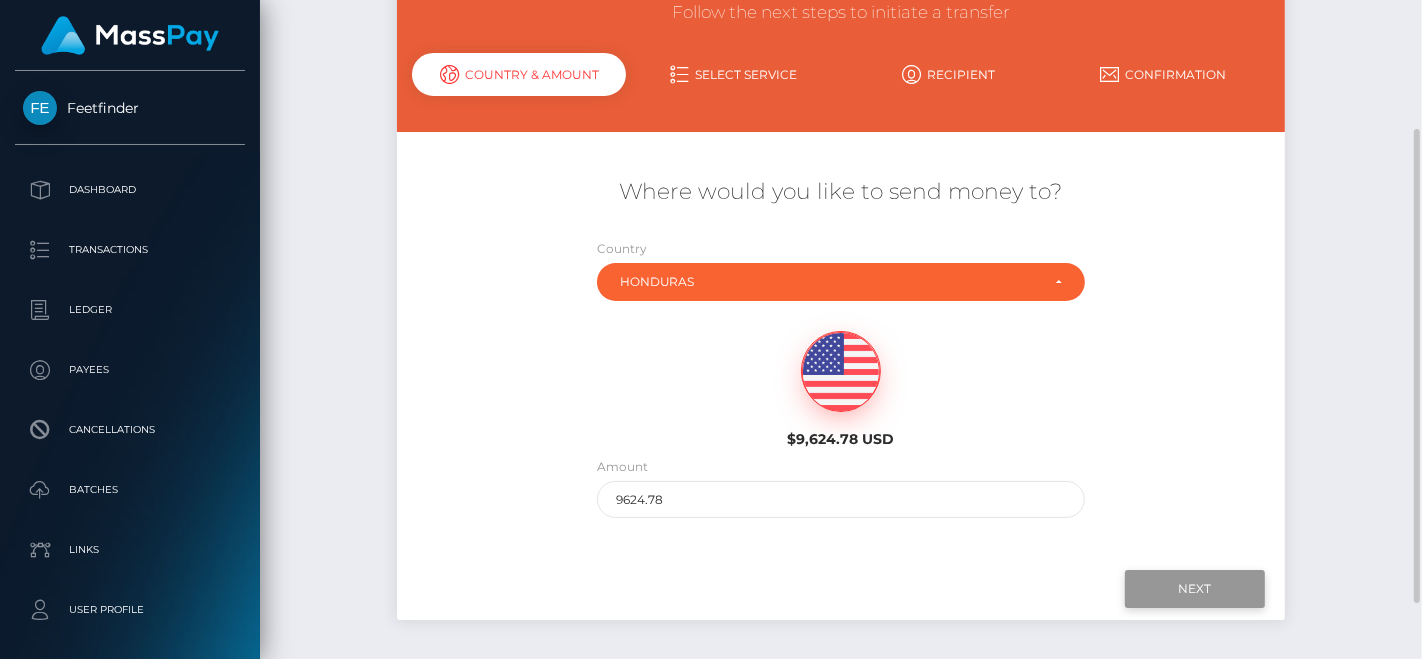 click on "Next" at bounding box center [1195, 589] 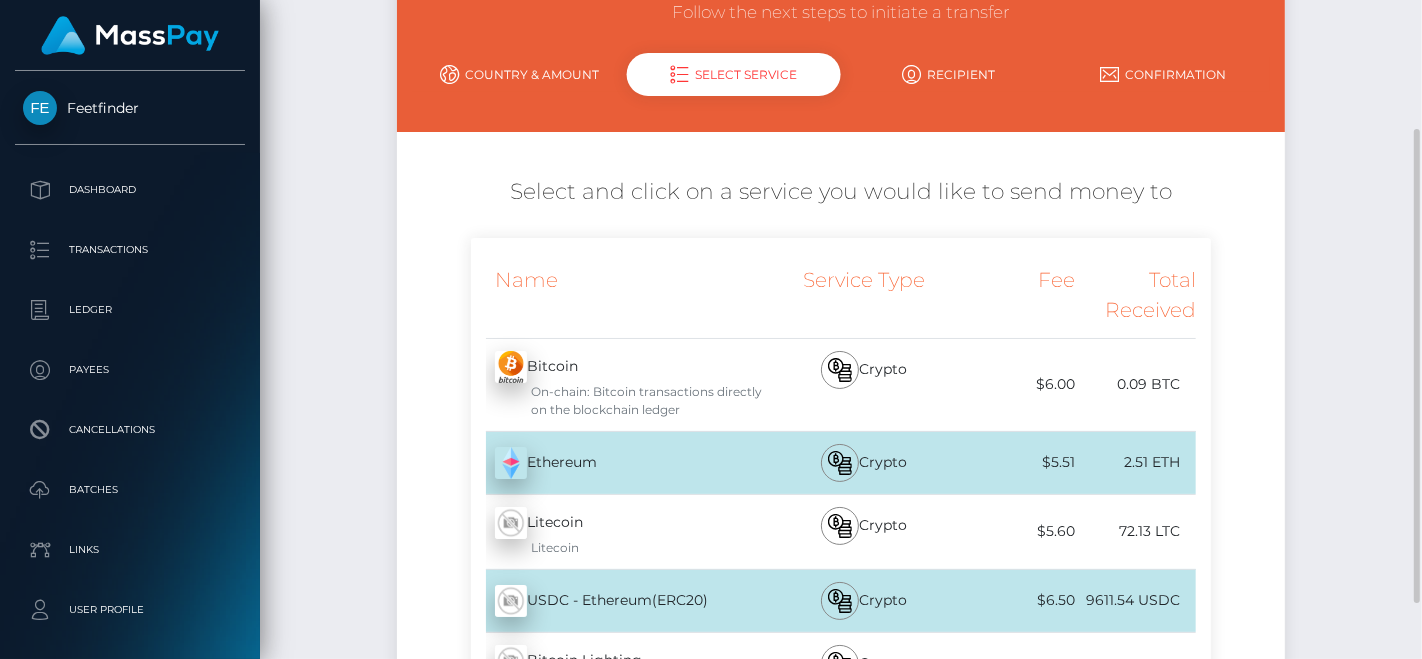 click on "Name
Service Type
Fee
Total Received
Bitcoin  - BTC
Ethereum" at bounding box center (841, 602) 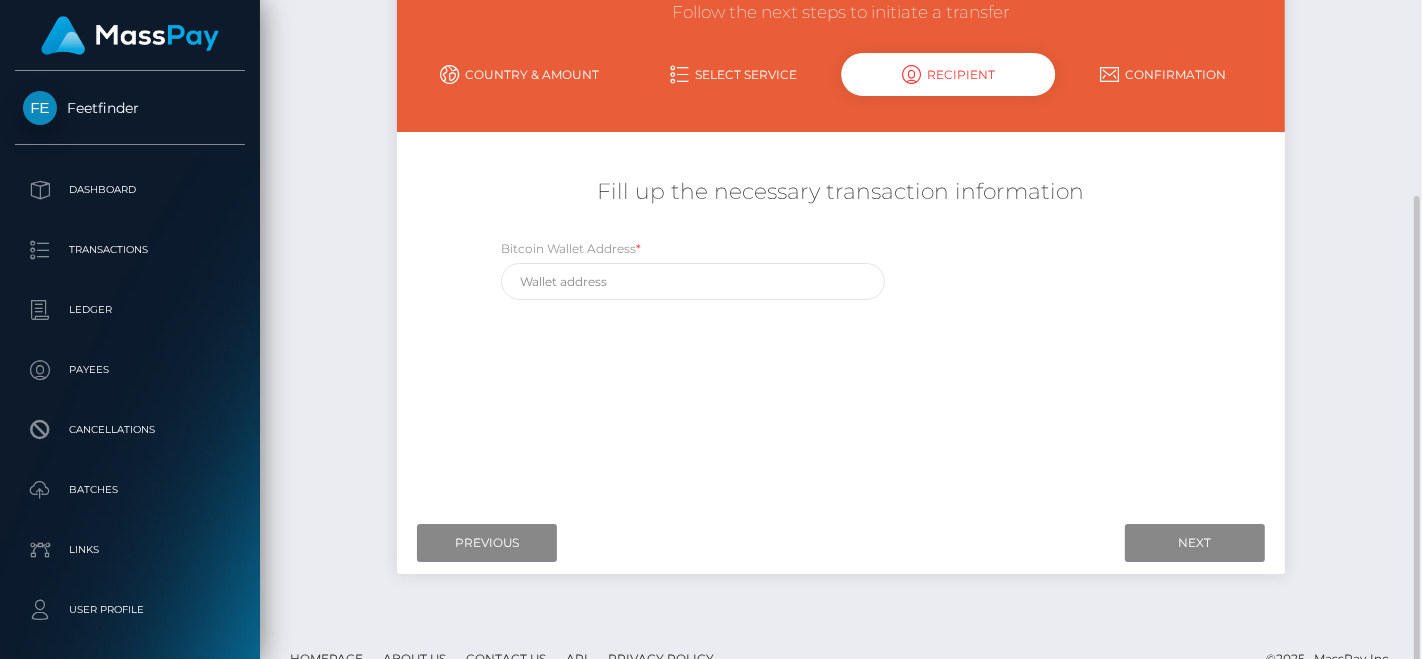 scroll, scrollTop: 214, scrollLeft: 0, axis: vertical 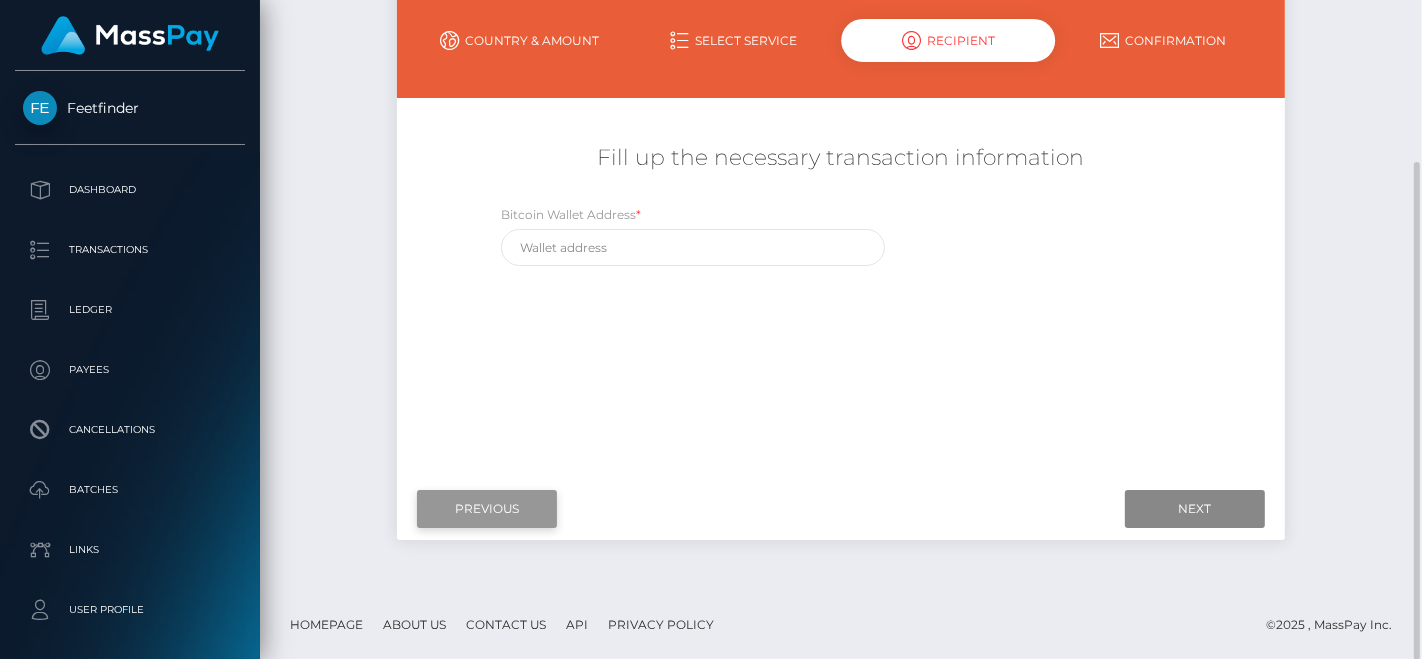 click on "Previous" at bounding box center (487, 509) 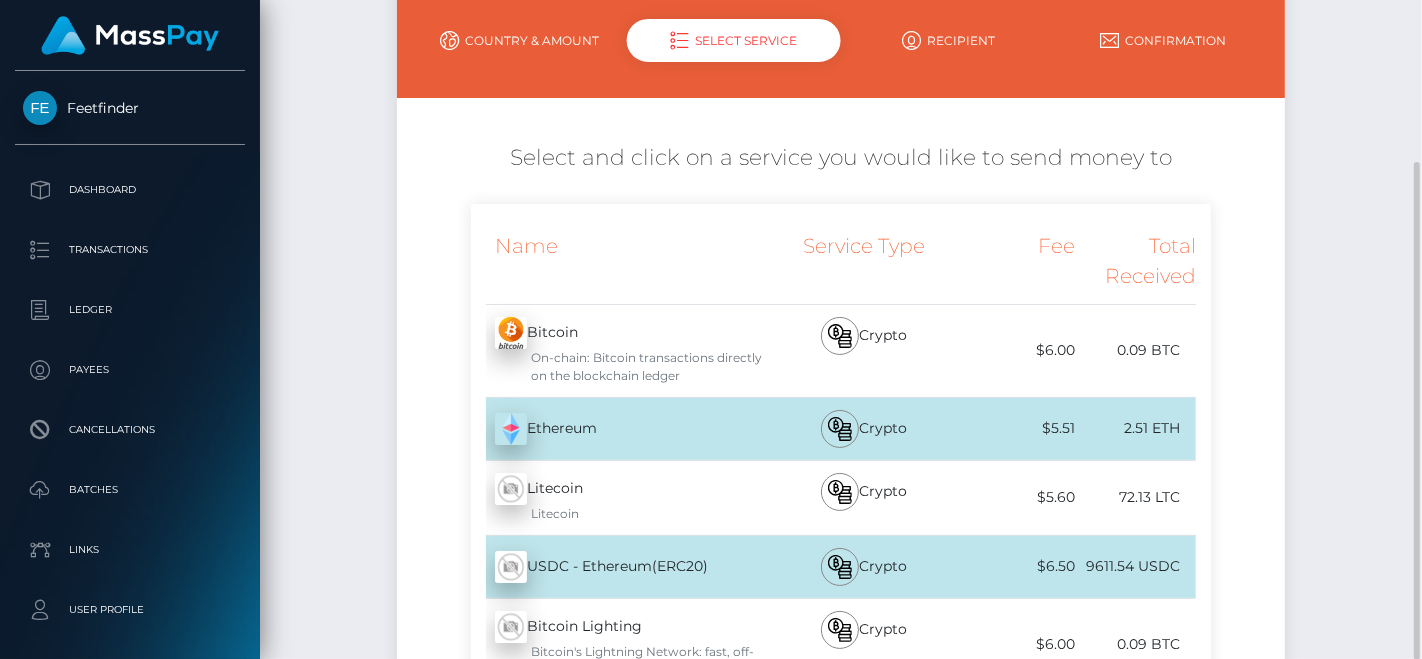 click on "Initiate Transfer
Follow the next steps to initiate a transfer
Country & Amount
Select Service
Recipient
Country" at bounding box center [841, 483] 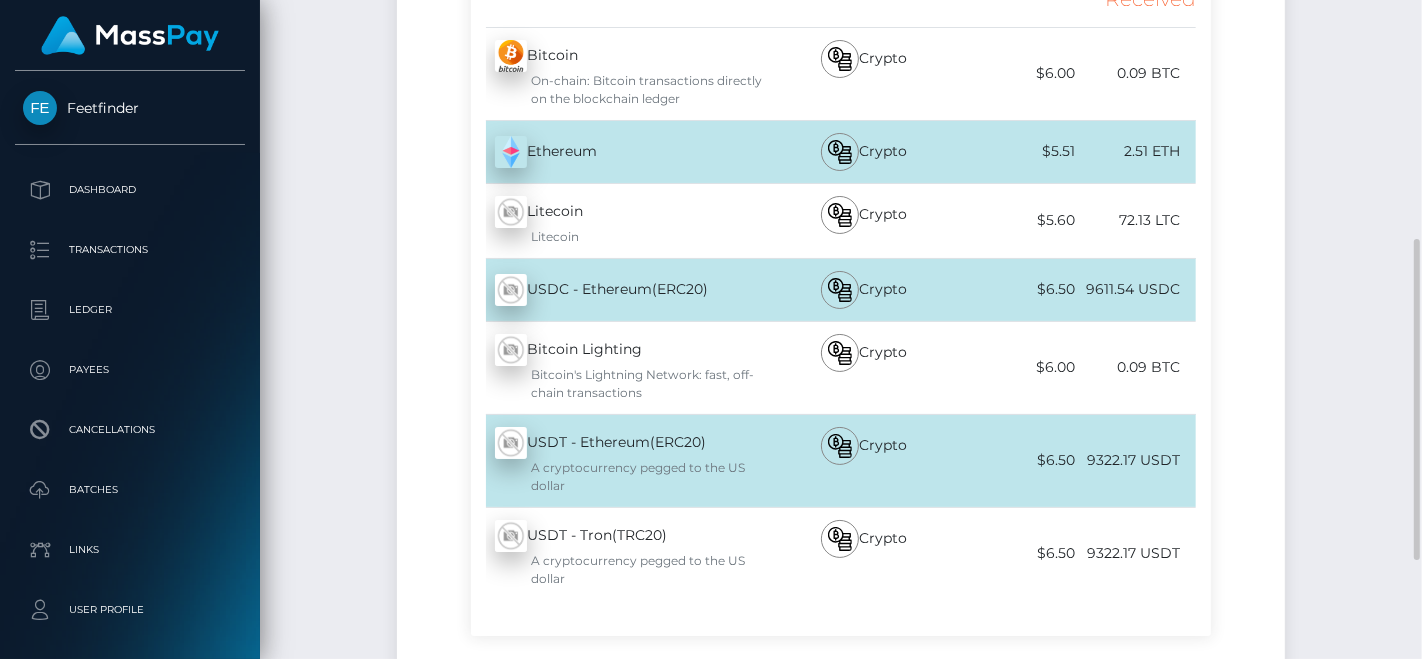 scroll, scrollTop: 522, scrollLeft: 0, axis: vertical 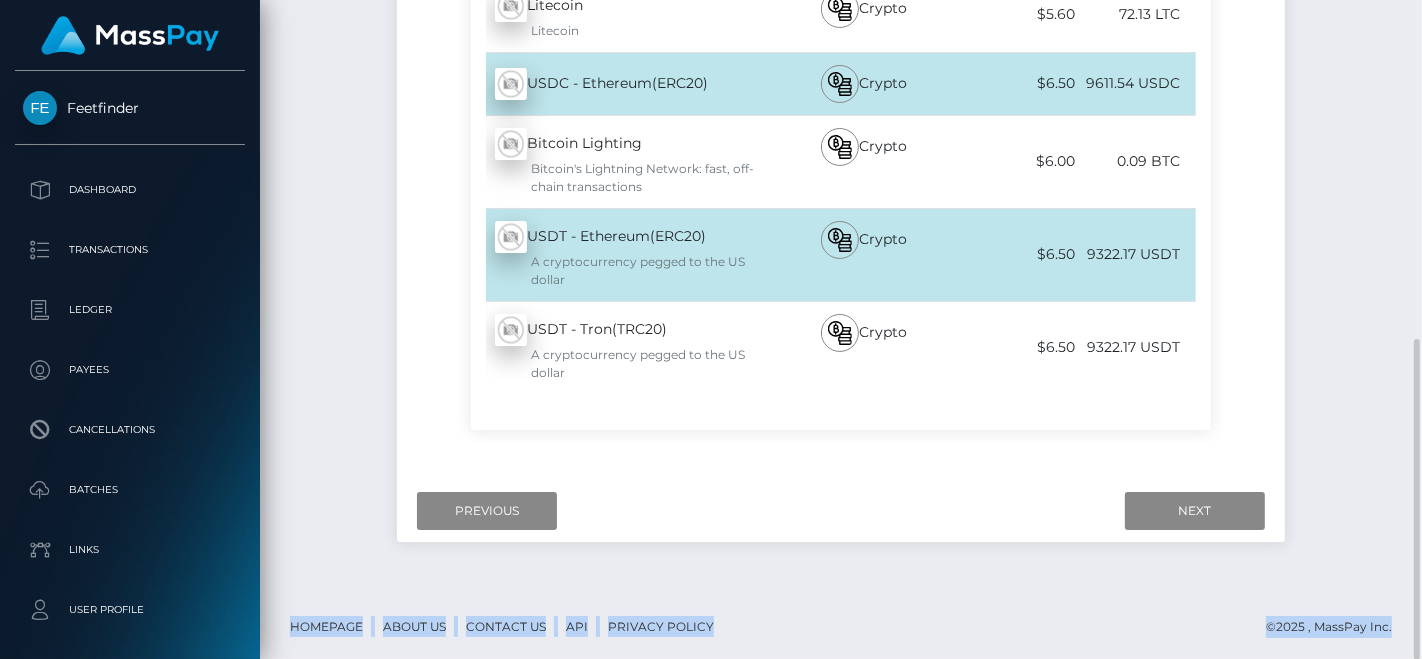 drag, startPoint x: 1421, startPoint y: 323, endPoint x: 1394, endPoint y: 152, distance: 173.11845 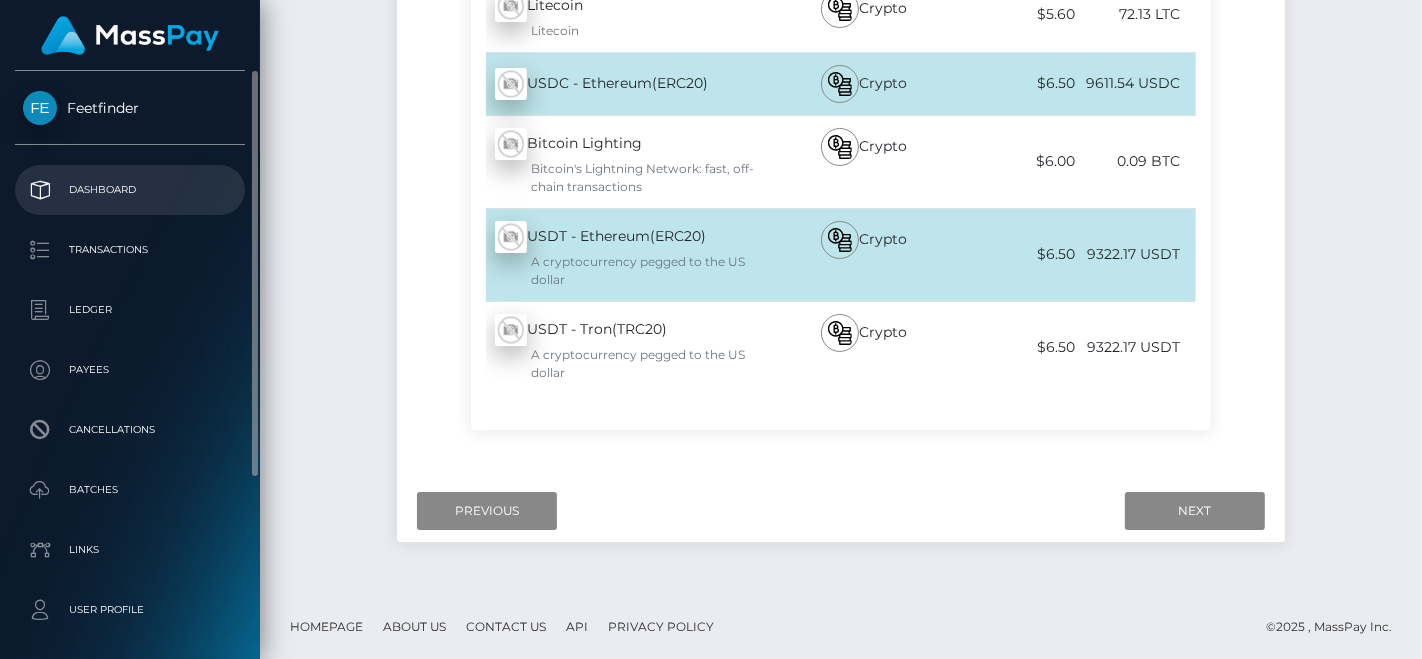 click on "Dashboard" at bounding box center (130, 190) 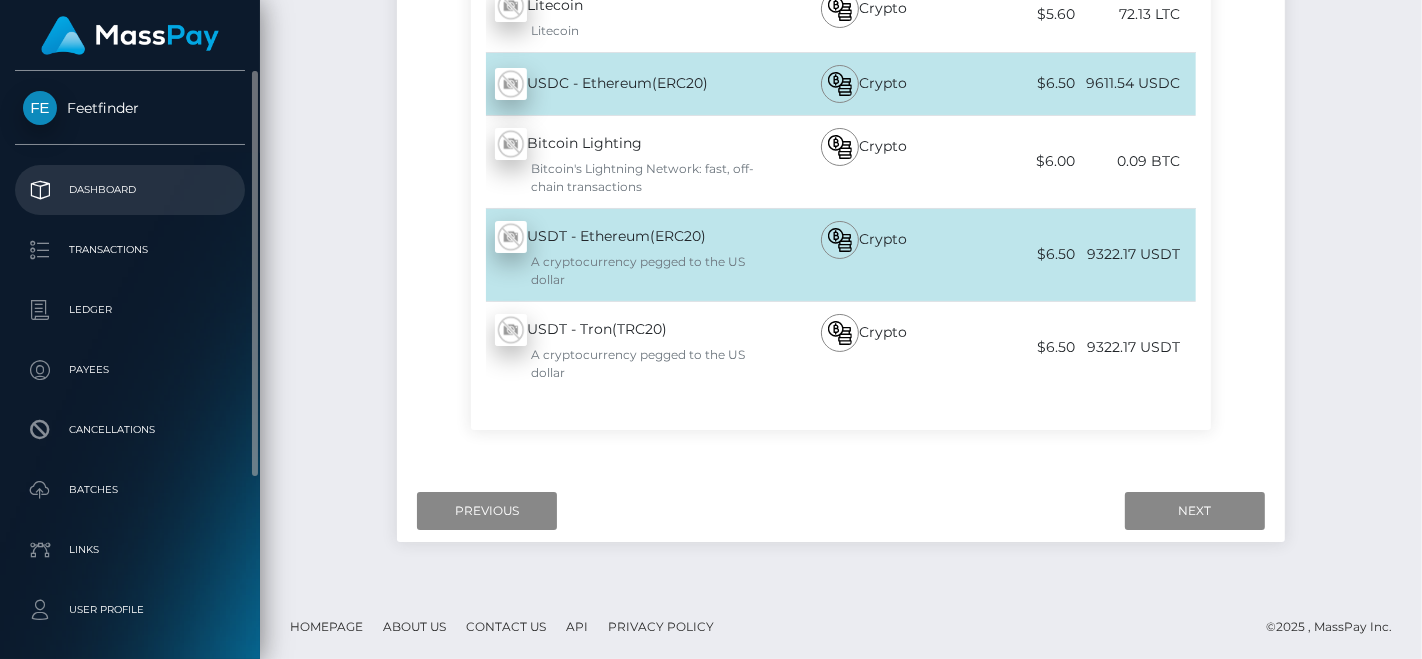 click on "Dashboard" at bounding box center [130, 190] 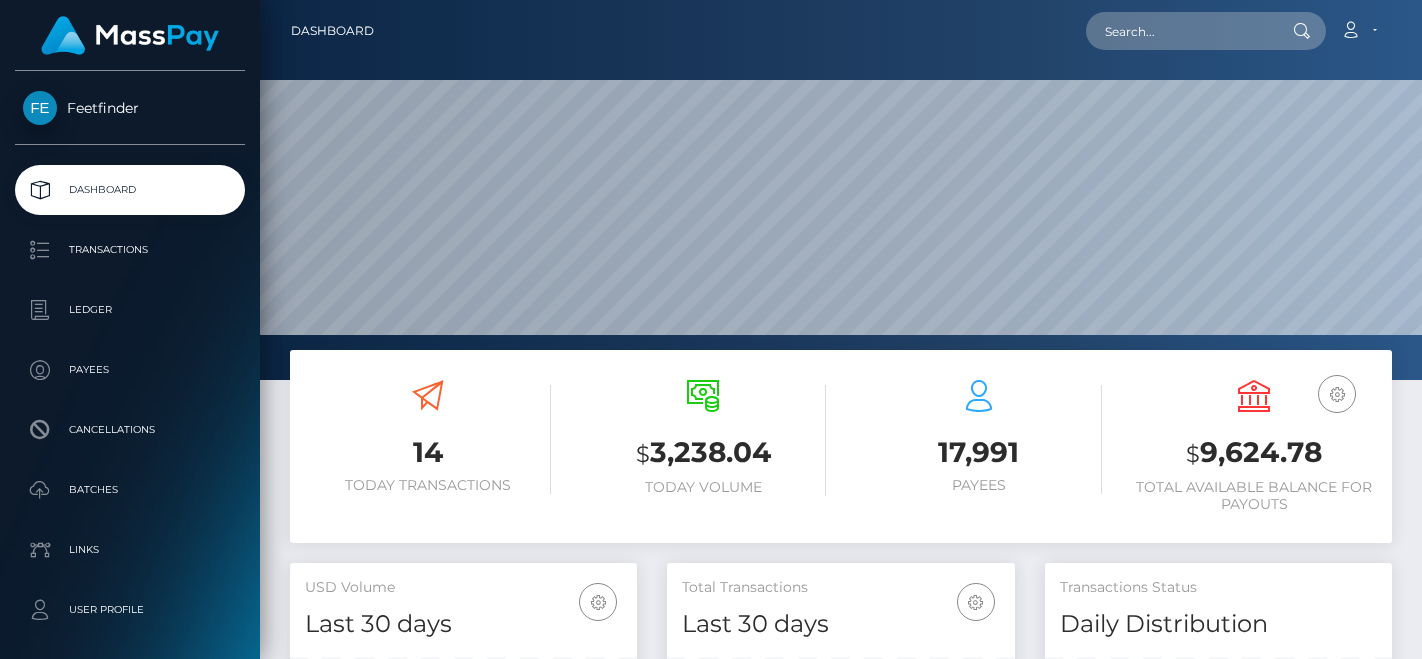 scroll, scrollTop: 0, scrollLeft: 0, axis: both 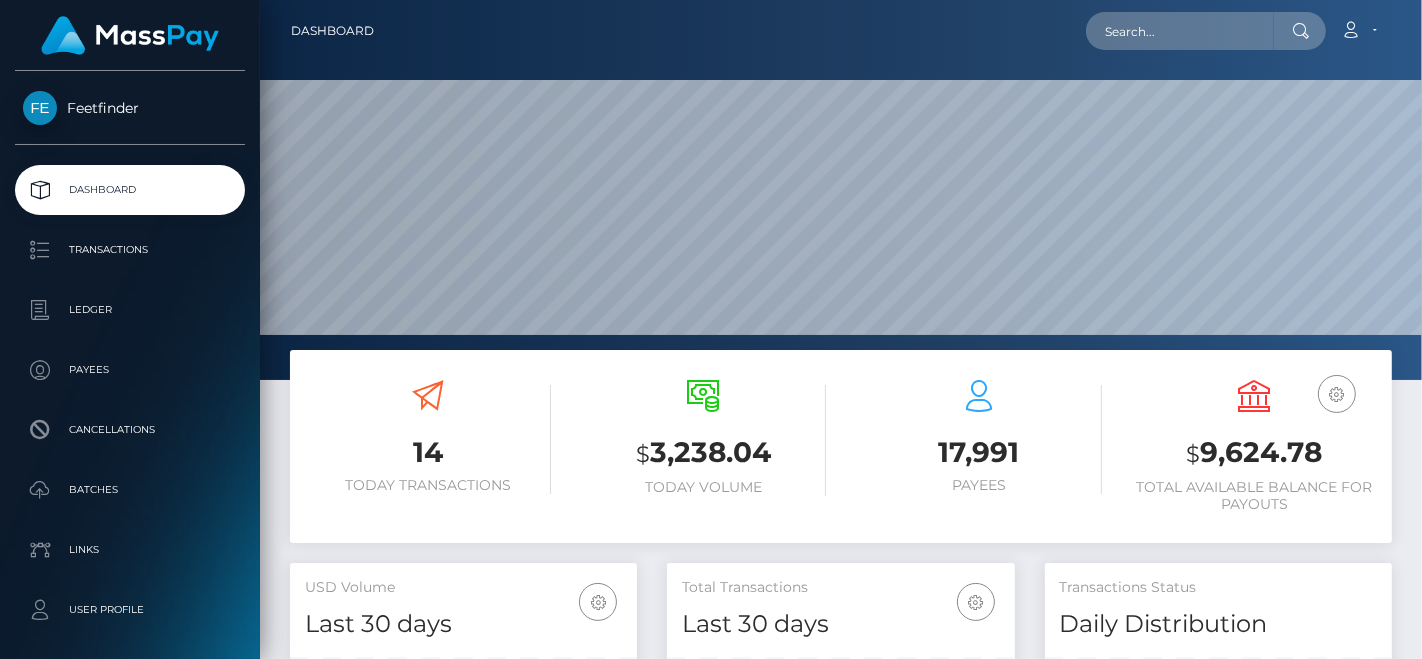 click at bounding box center (130, 35) 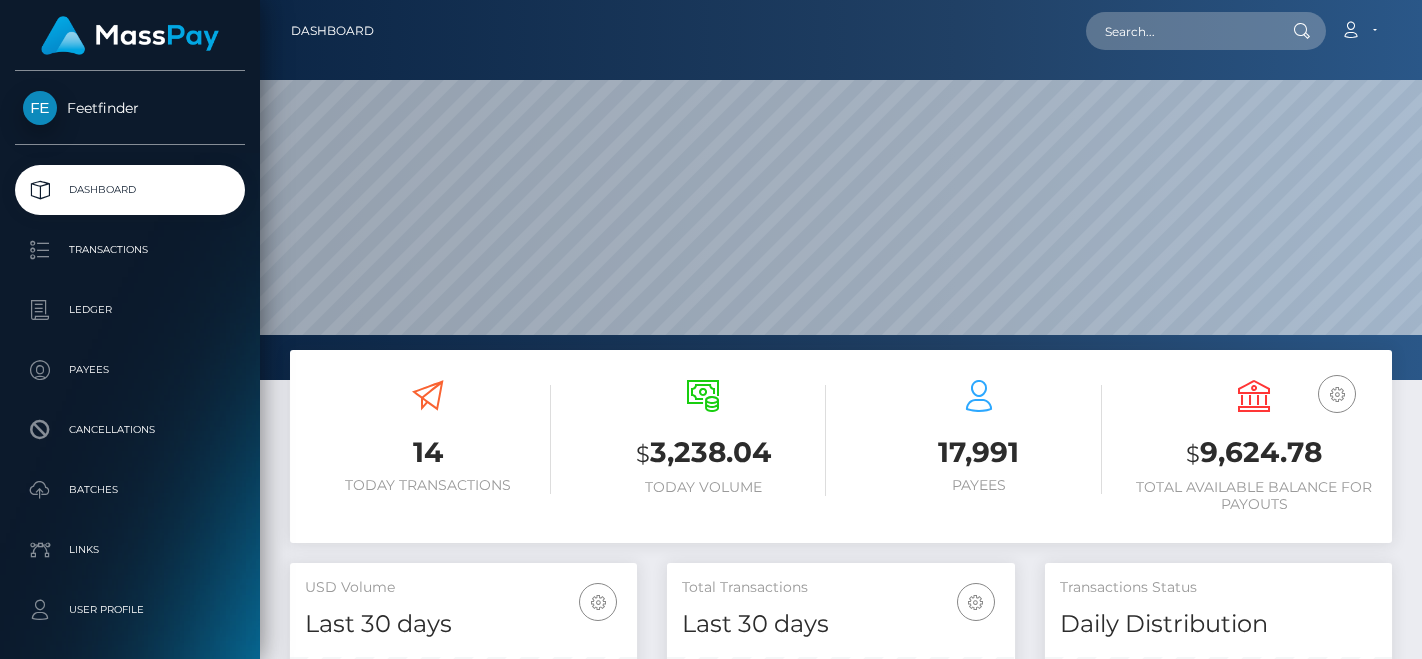 scroll, scrollTop: 0, scrollLeft: 0, axis: both 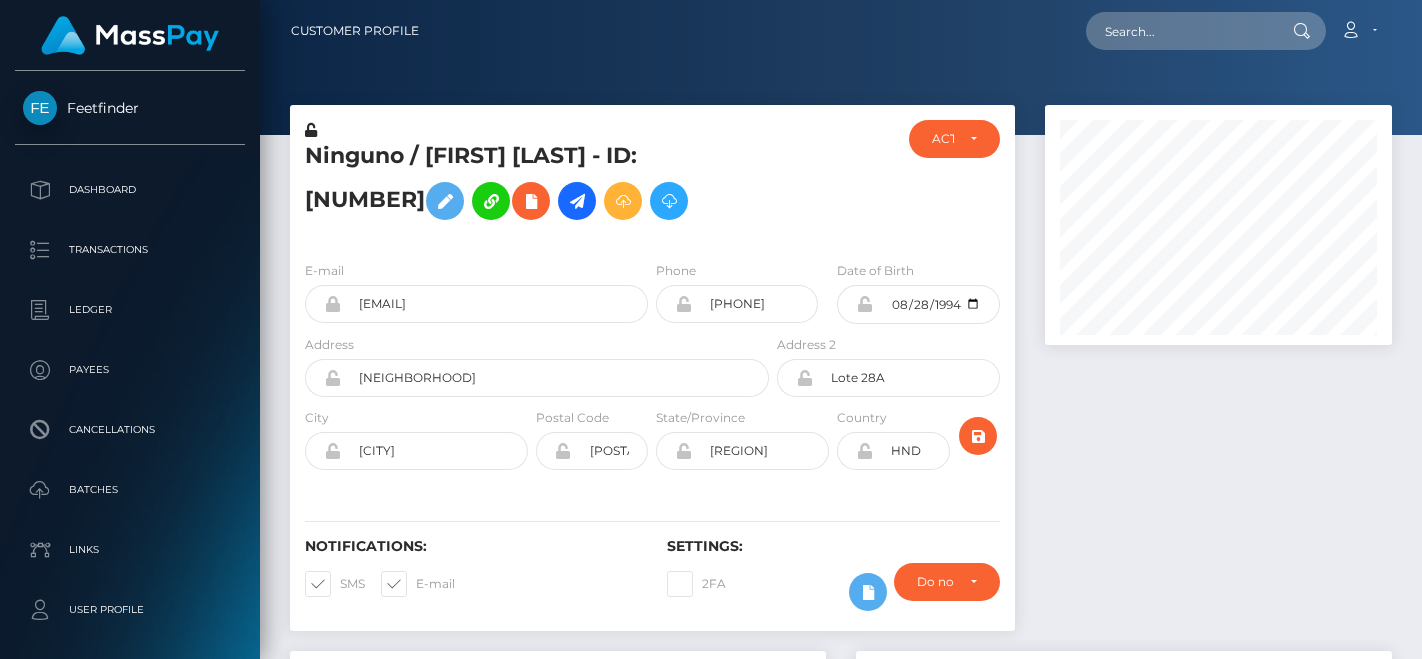click on "Ninguno / [FIRST] [LAST]
- ID: [NUMBER]" at bounding box center (531, 185) 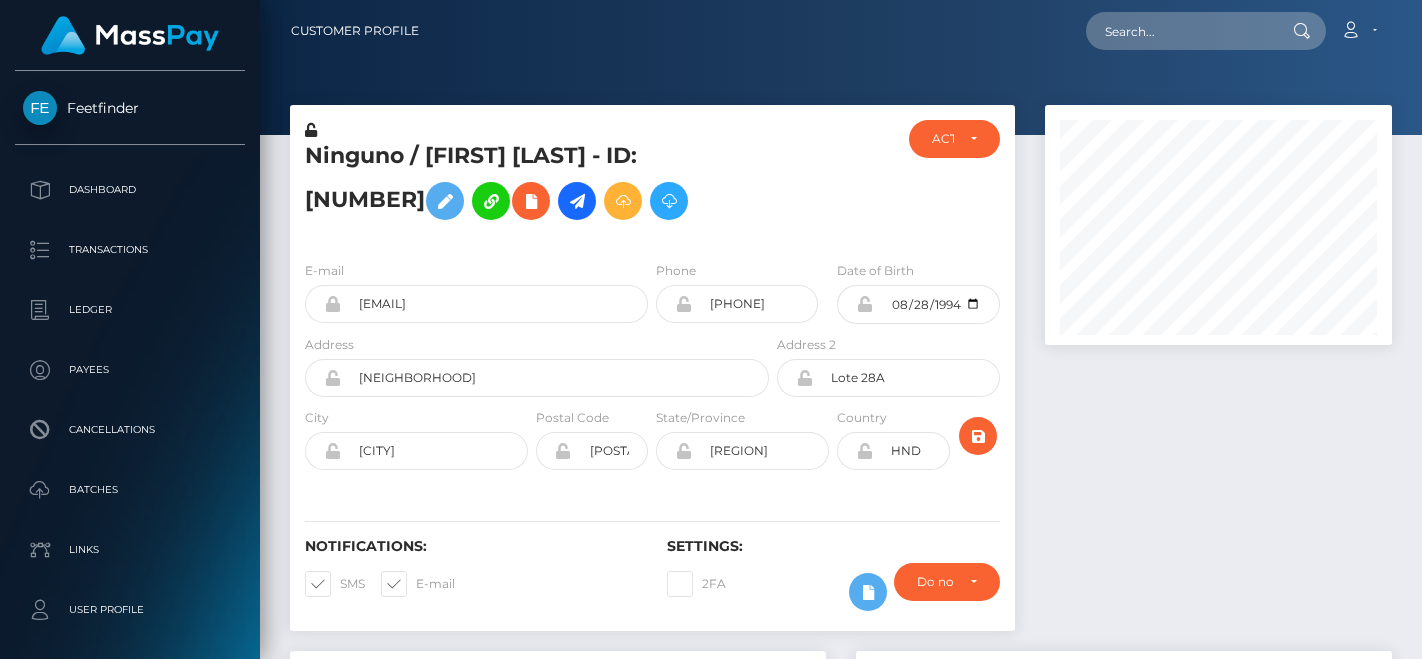 scroll, scrollTop: 0, scrollLeft: 0, axis: both 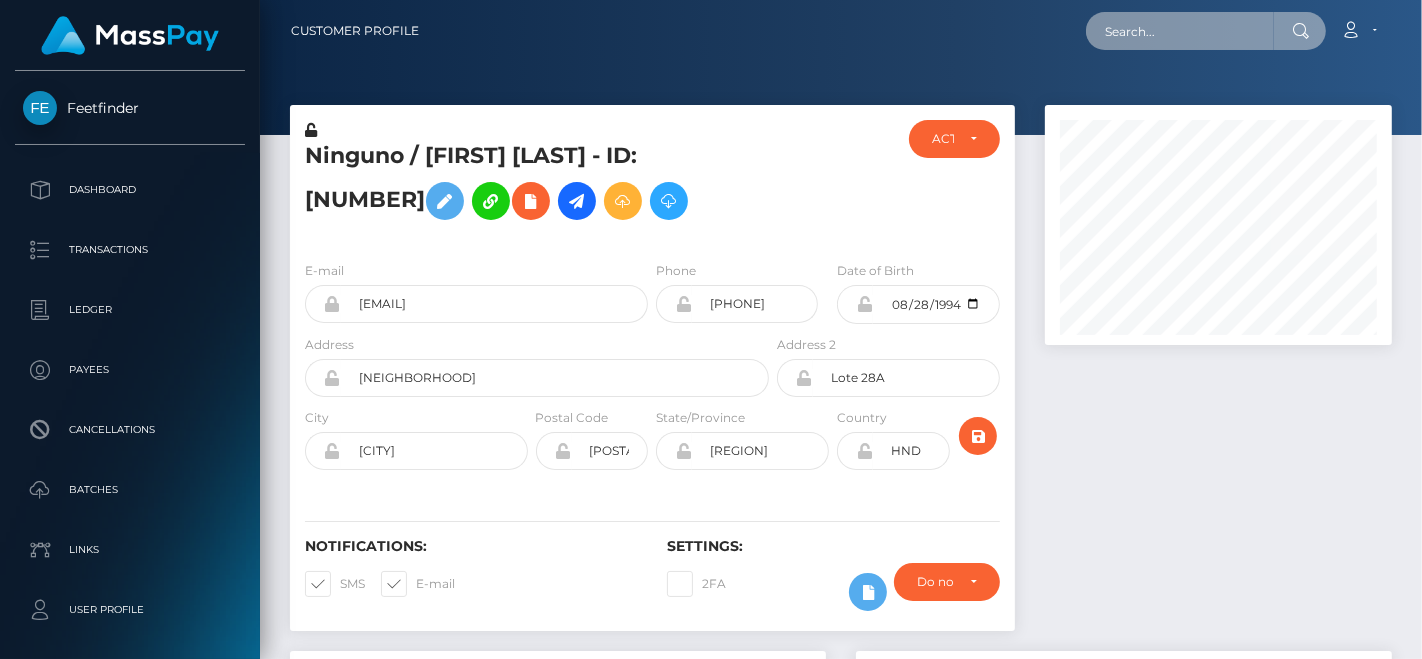 click at bounding box center (1180, 31) 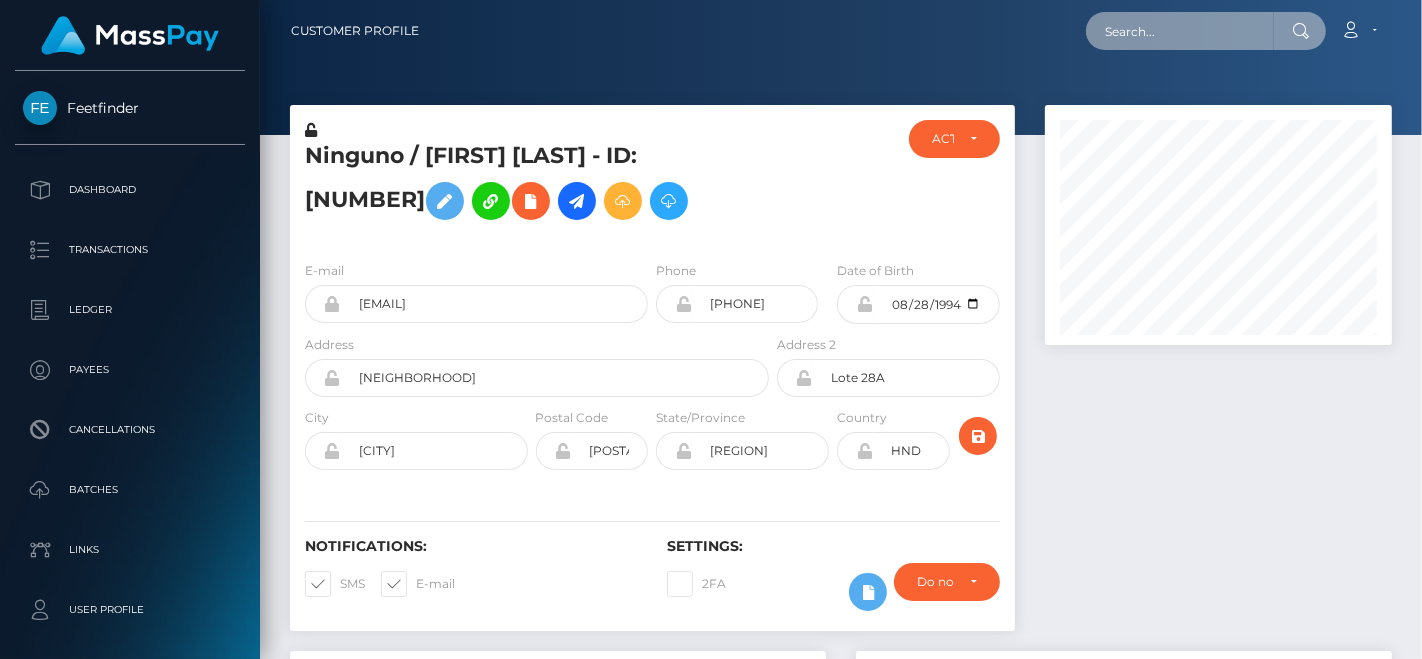 paste on "imdmob2019@gmail.com" 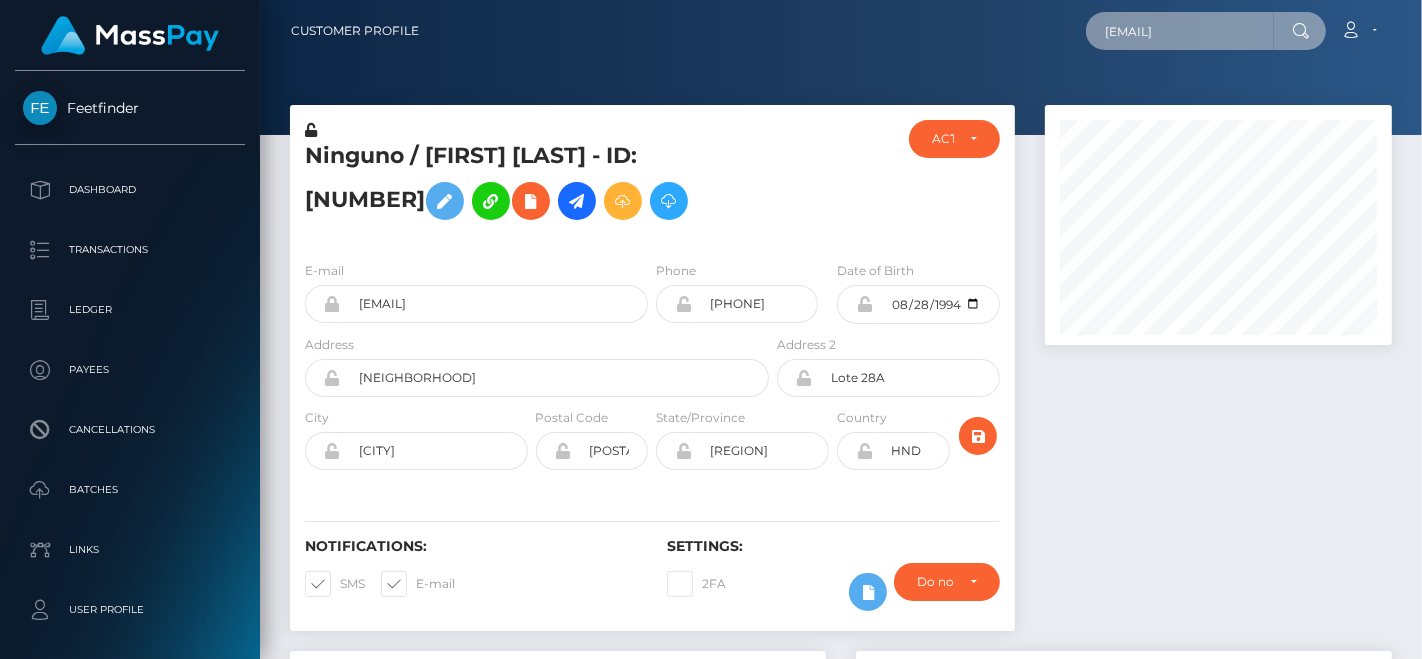 scroll, scrollTop: 0, scrollLeft: 2, axis: horizontal 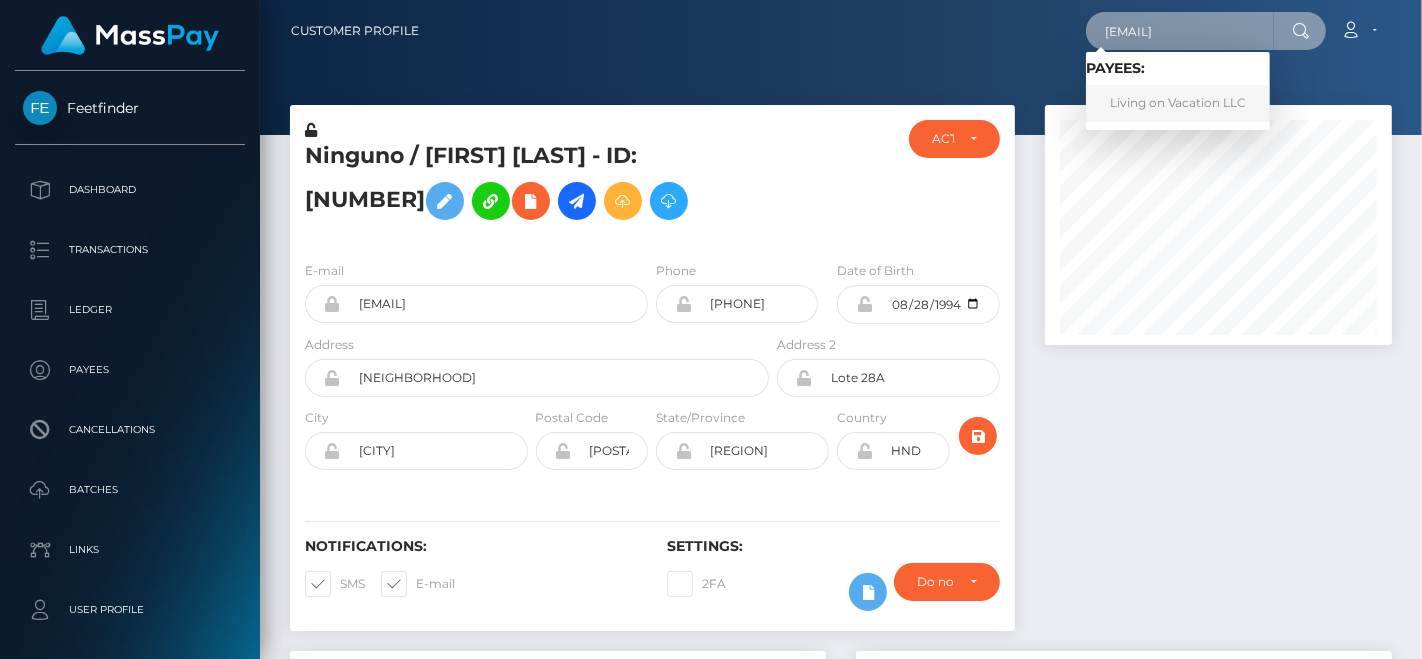 type on "imdmob2019@gmail.com" 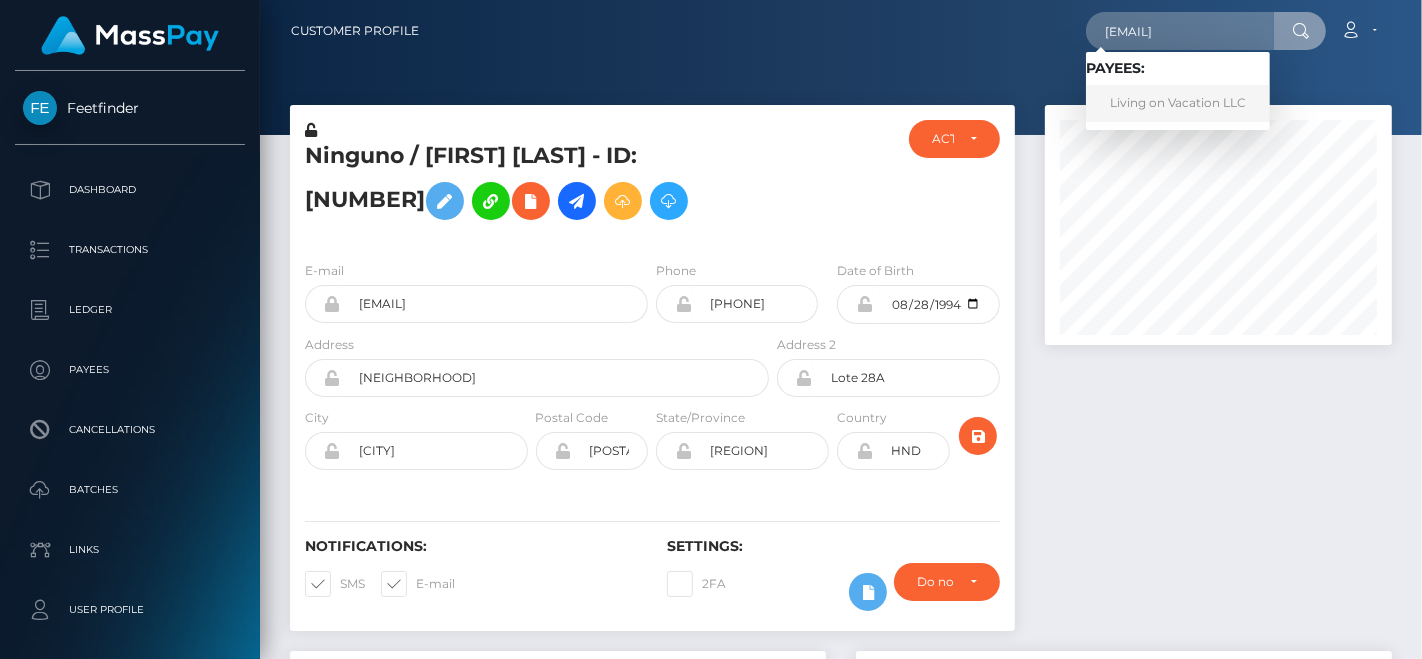 scroll, scrollTop: 0, scrollLeft: 0, axis: both 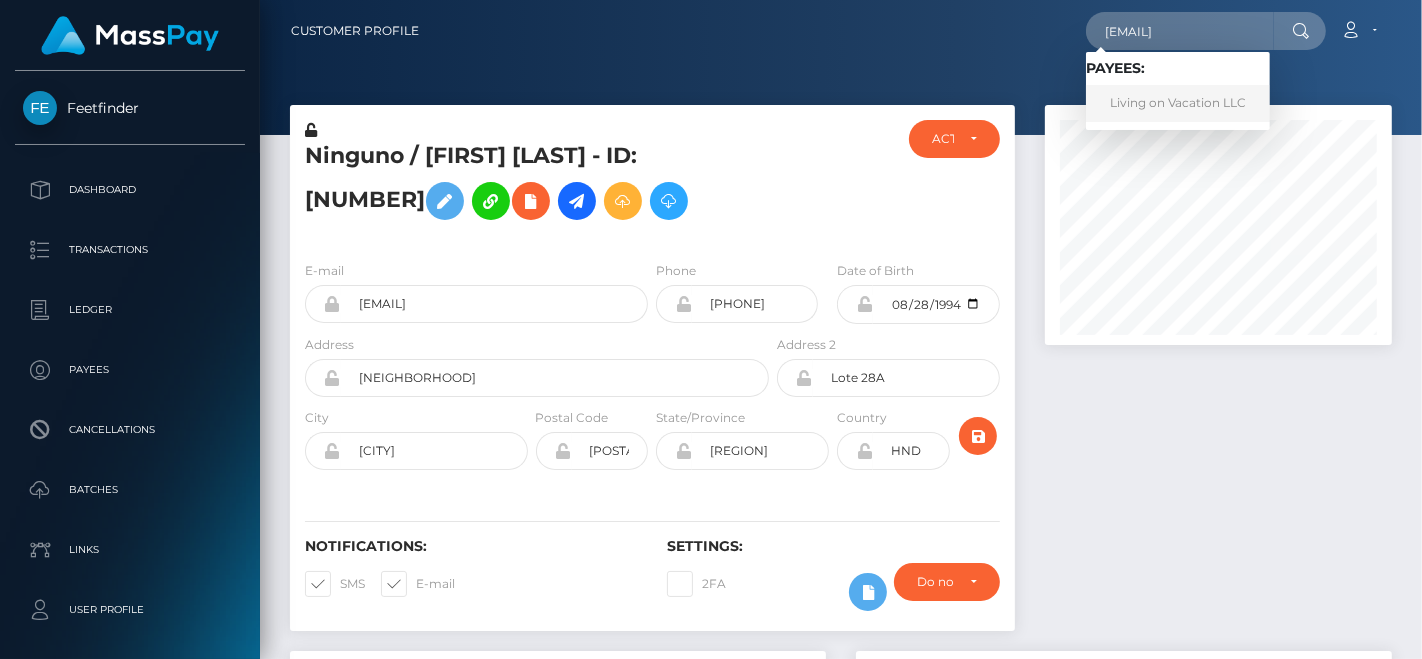 click on "Living on Vacation LLC" at bounding box center (1178, 103) 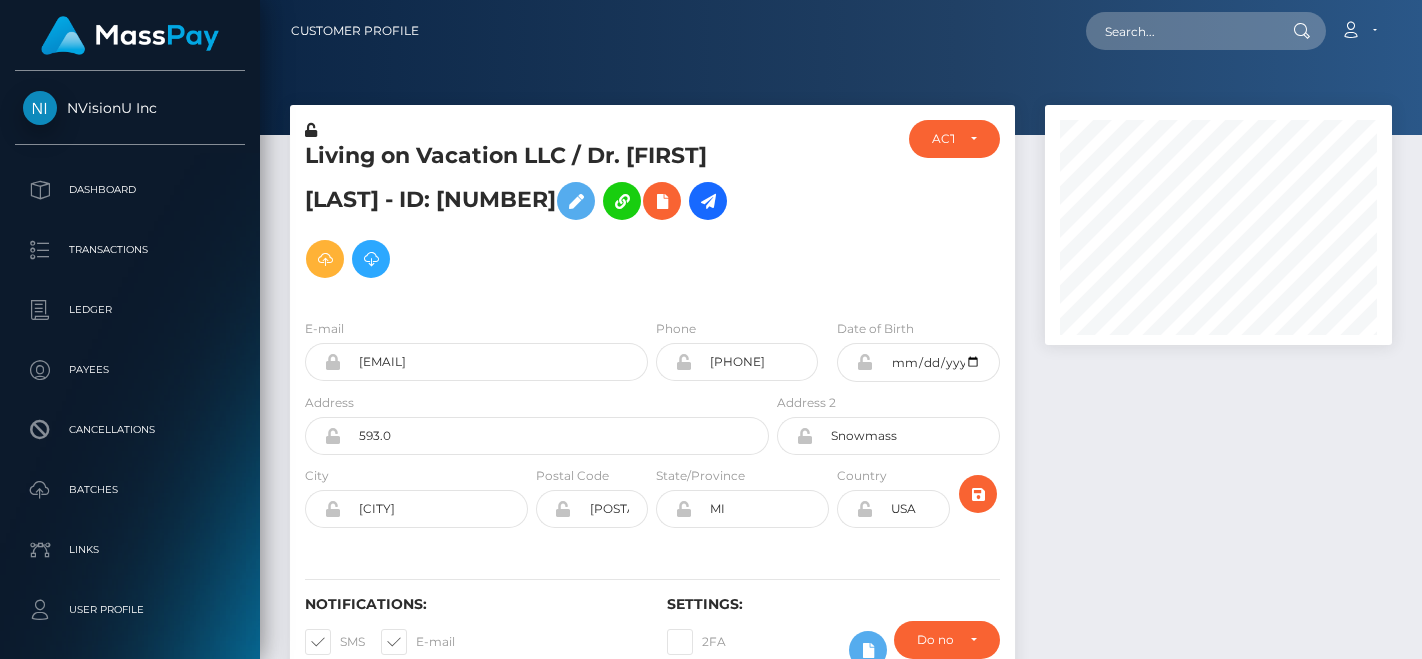 scroll, scrollTop: 0, scrollLeft: 0, axis: both 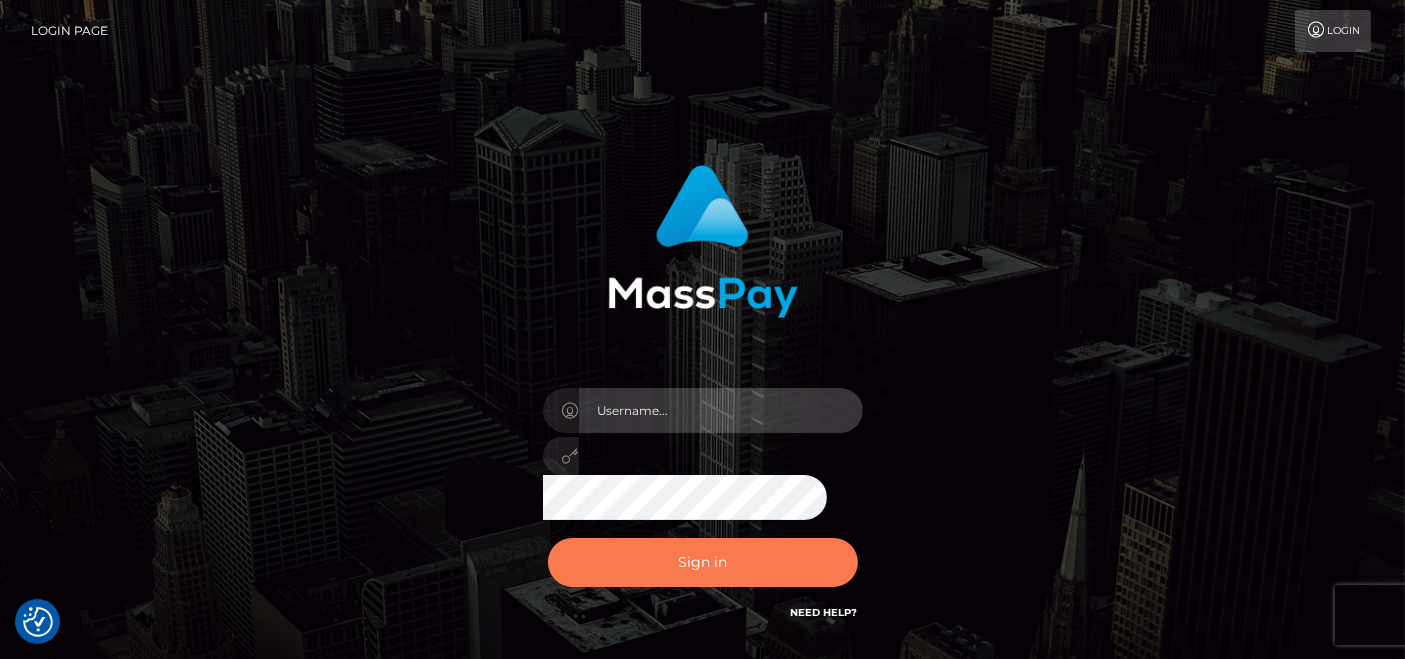 type on "pk.es" 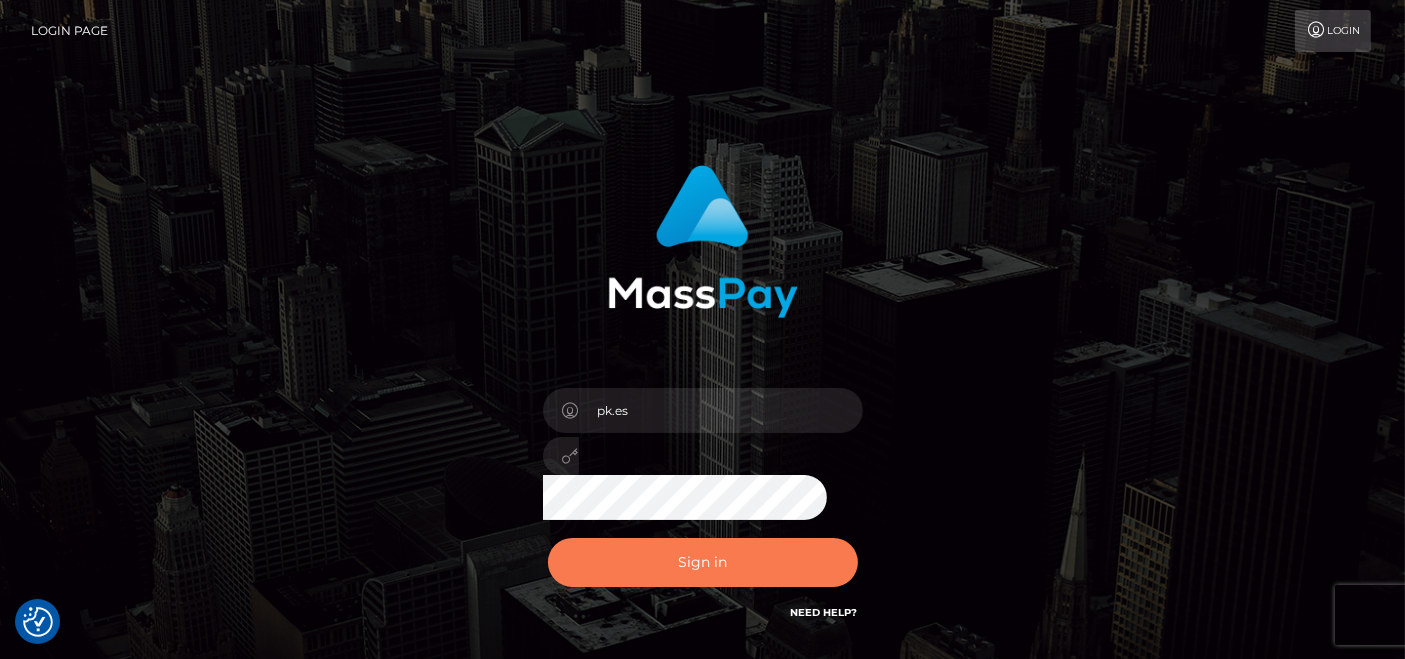 click on "Sign in" at bounding box center (703, 562) 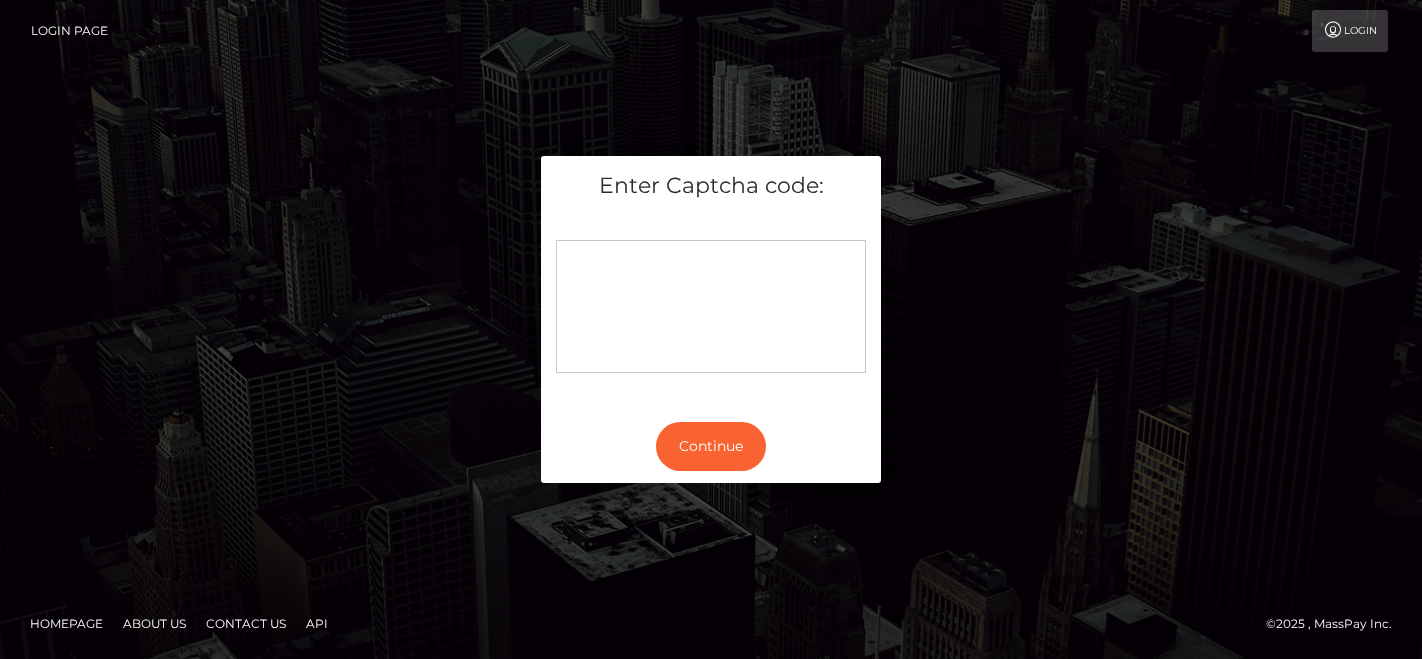 scroll, scrollTop: 0, scrollLeft: 0, axis: both 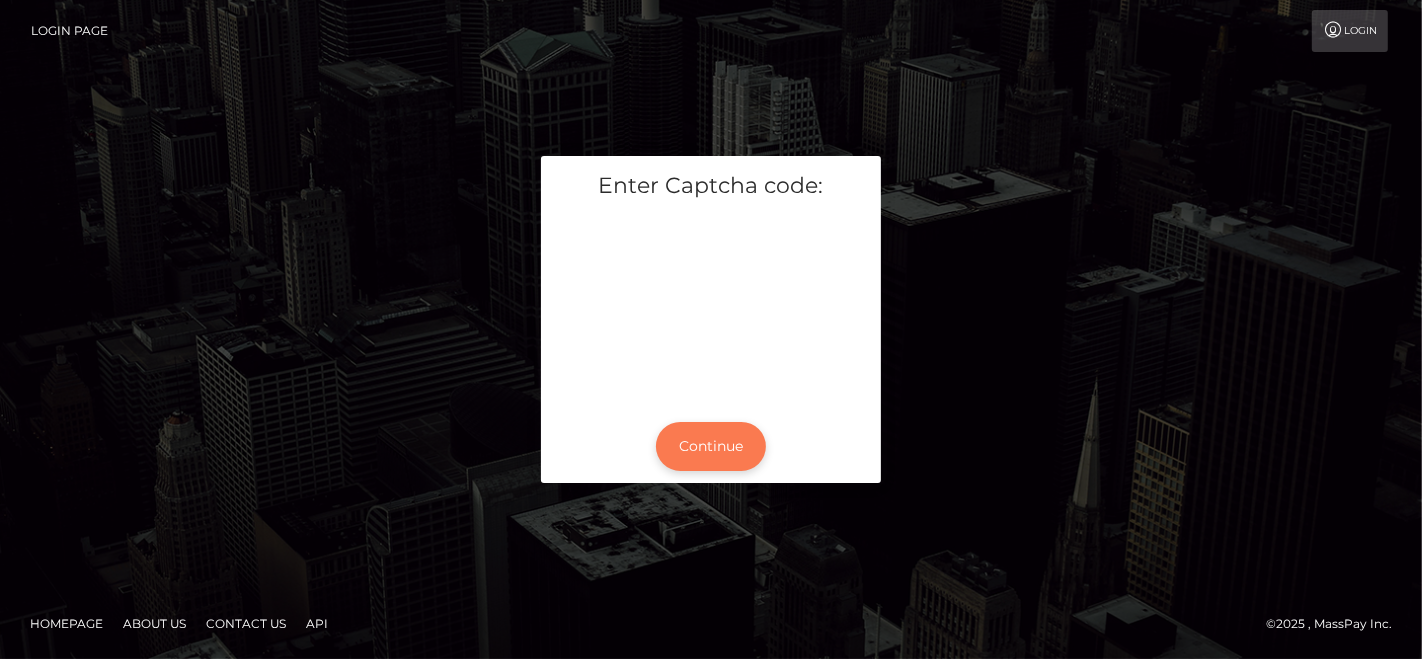 click on "Continue" at bounding box center (711, 446) 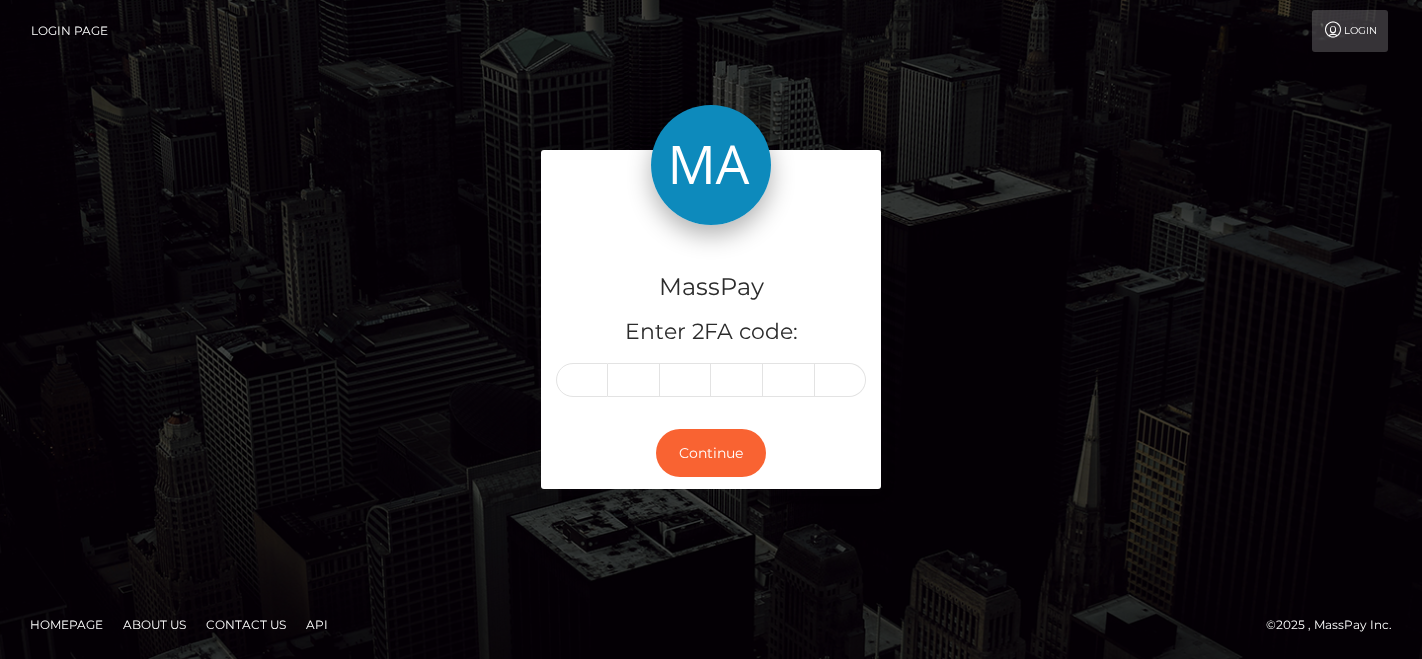 scroll, scrollTop: 0, scrollLeft: 0, axis: both 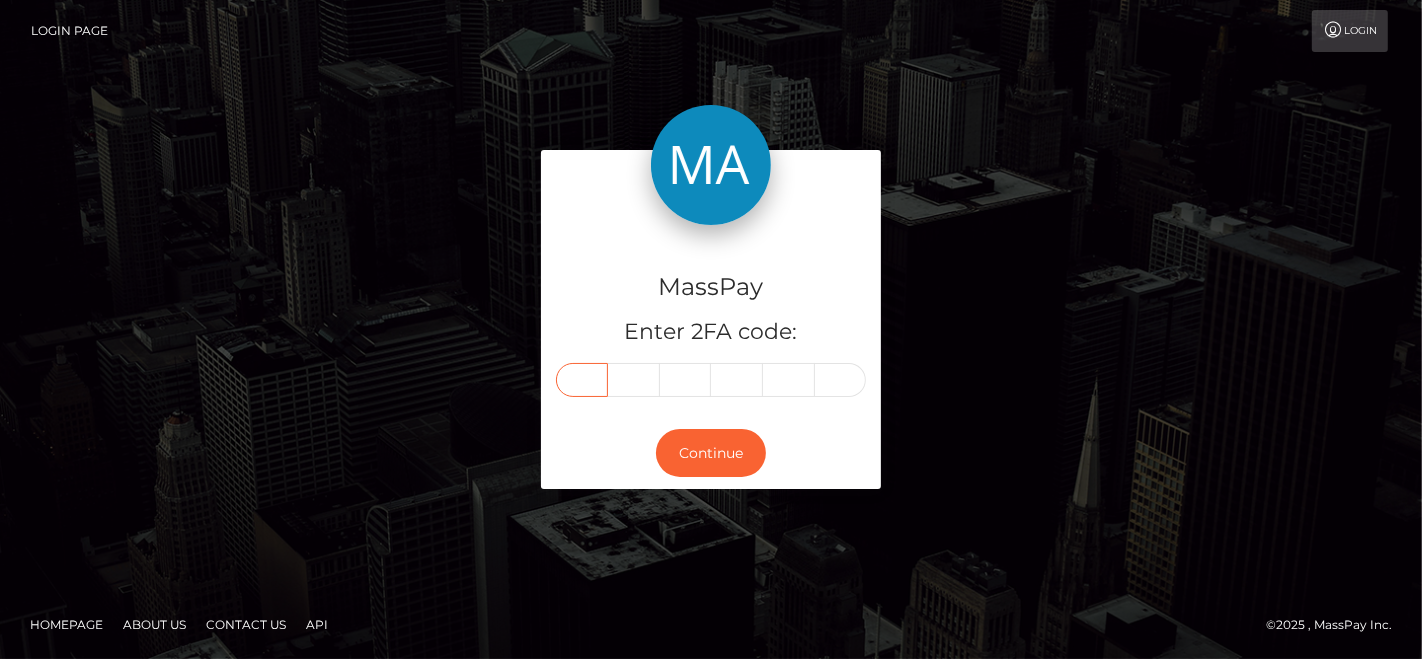 click at bounding box center (582, 380) 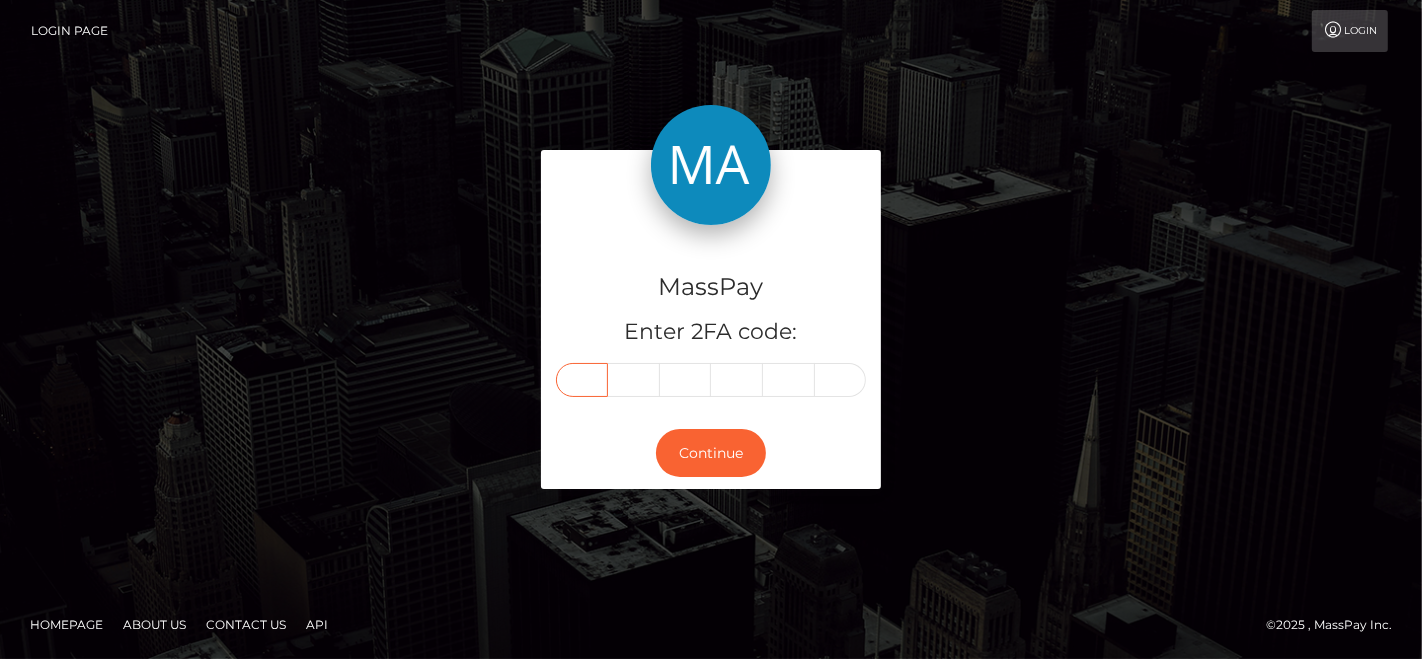 paste on "6" 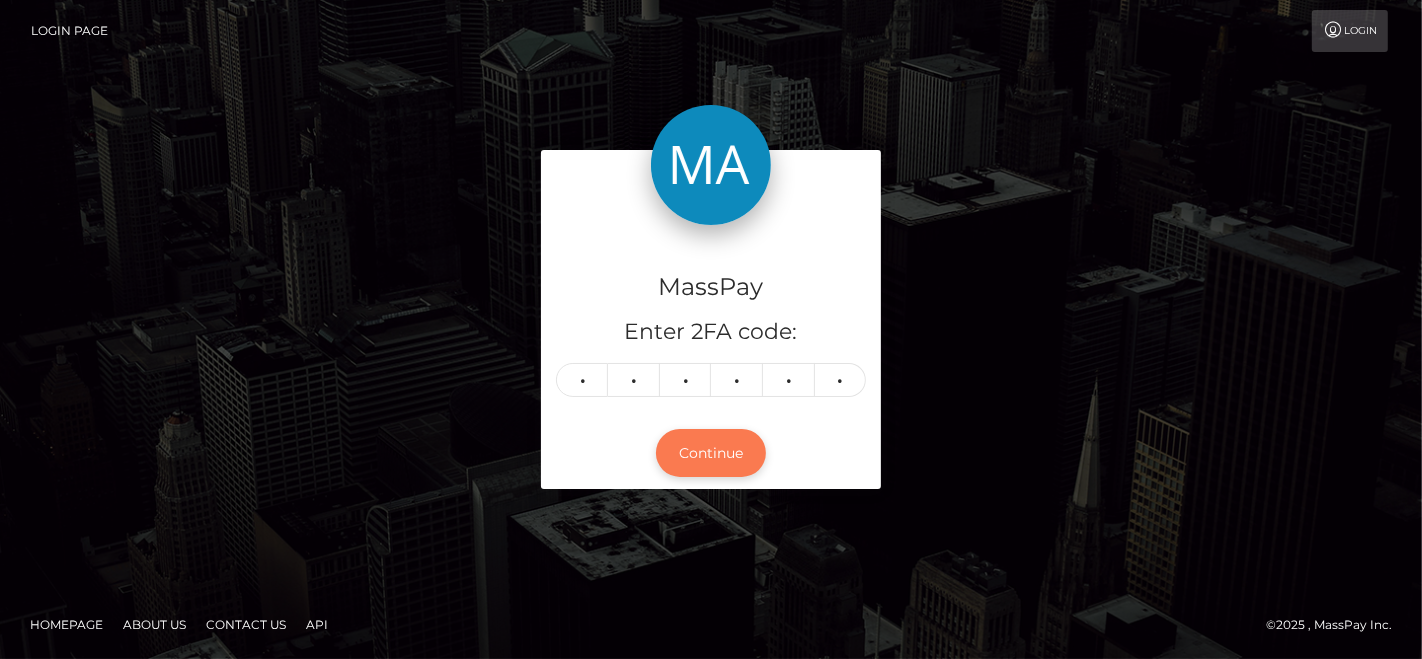 click on "Continue" at bounding box center [711, 453] 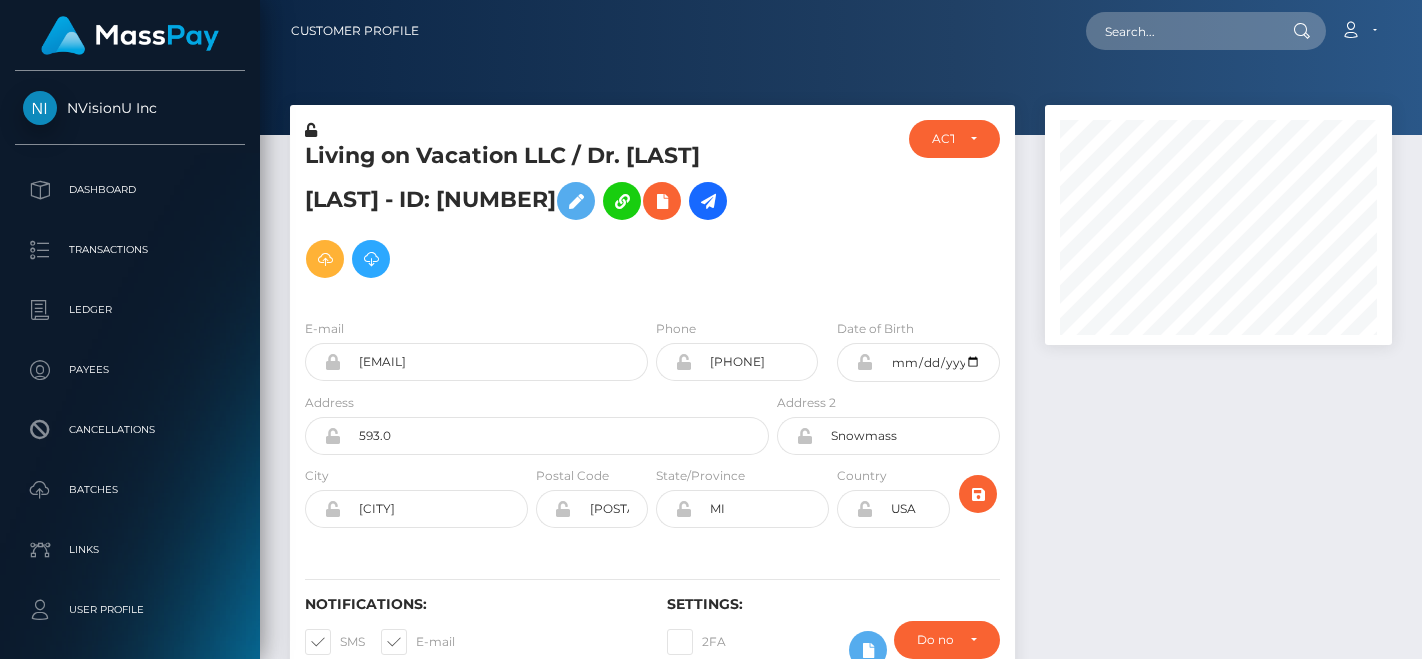 scroll, scrollTop: 0, scrollLeft: 0, axis: both 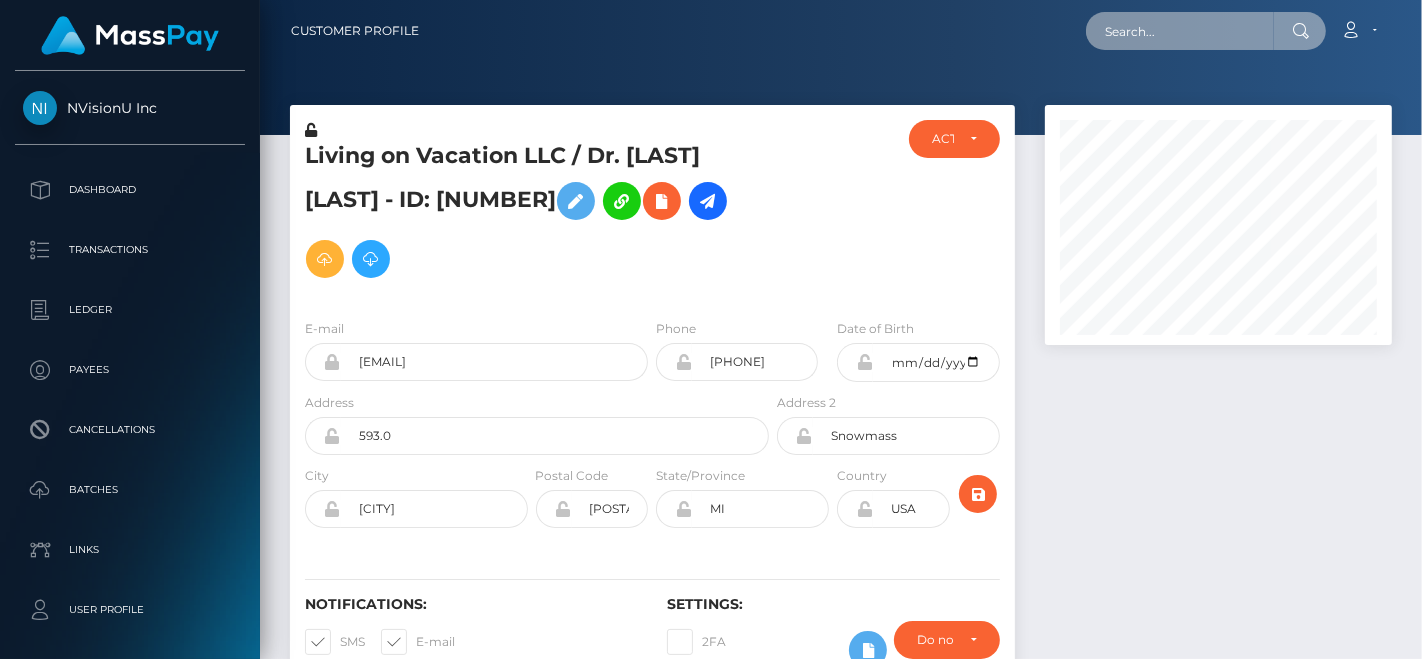 click at bounding box center (1180, 31) 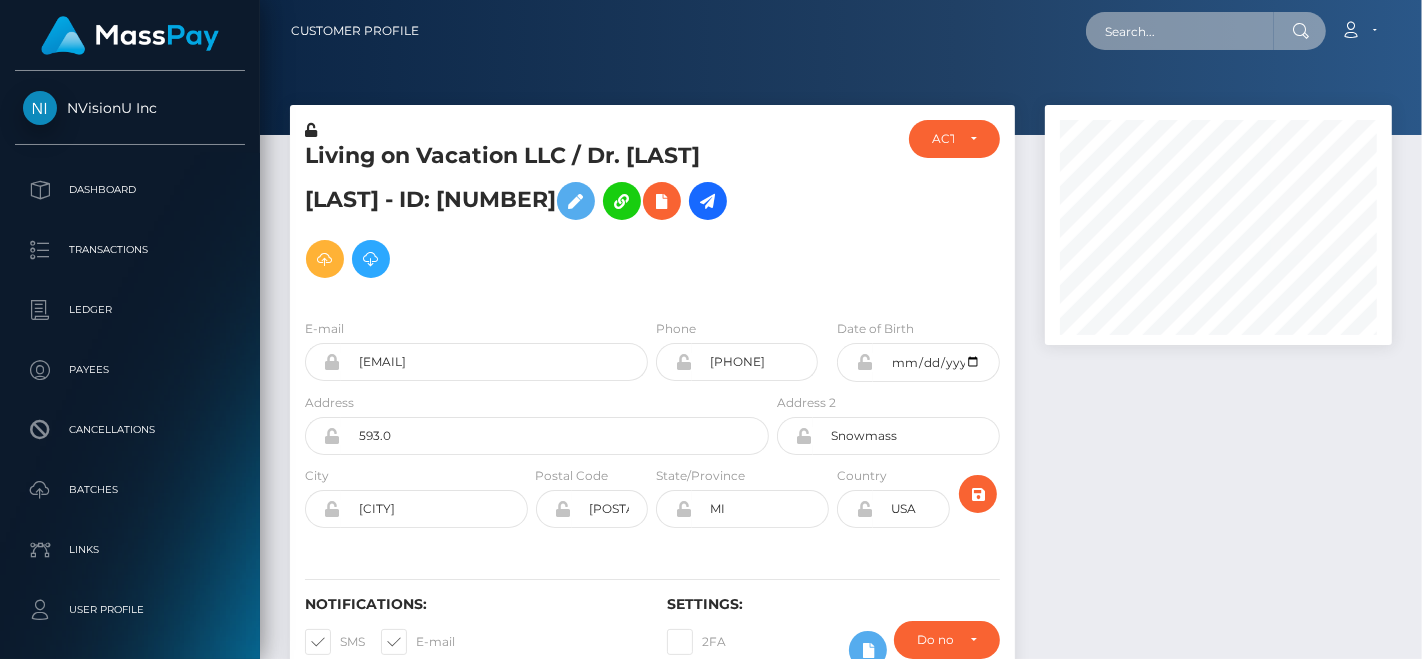 paste on "[EMAIL]" 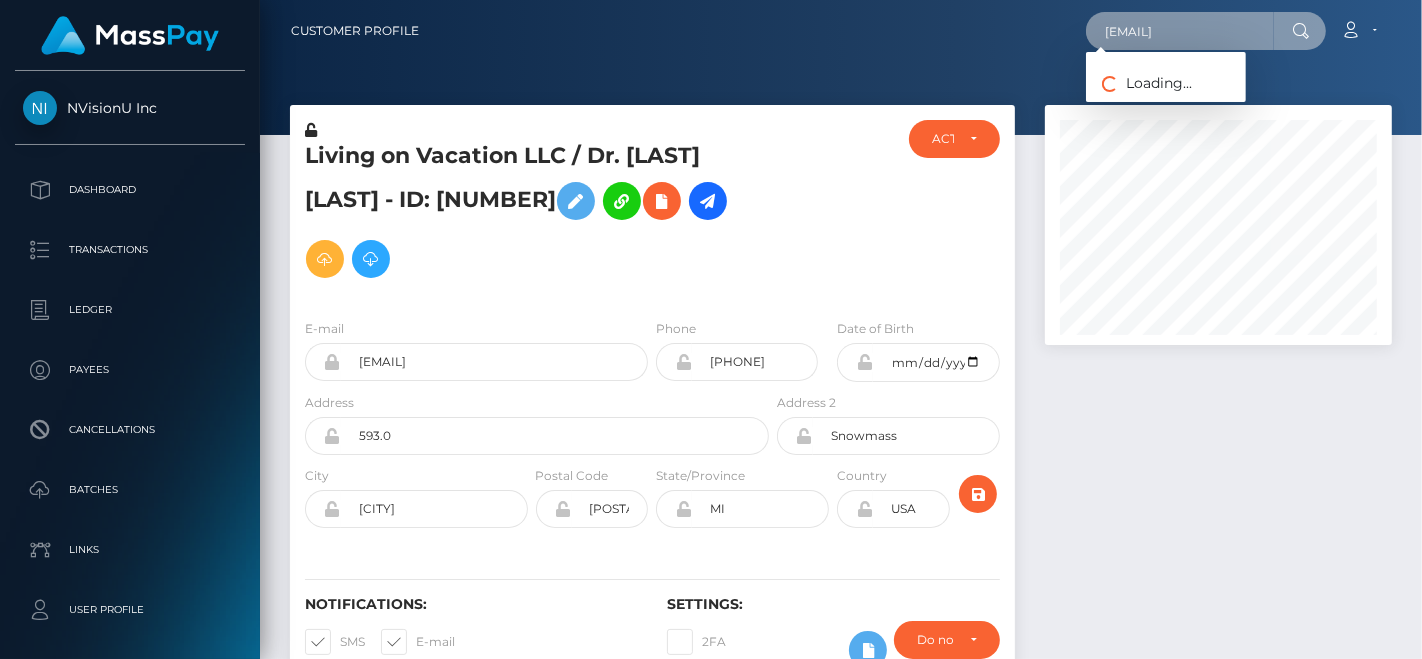 scroll, scrollTop: 0, scrollLeft: 27, axis: horizontal 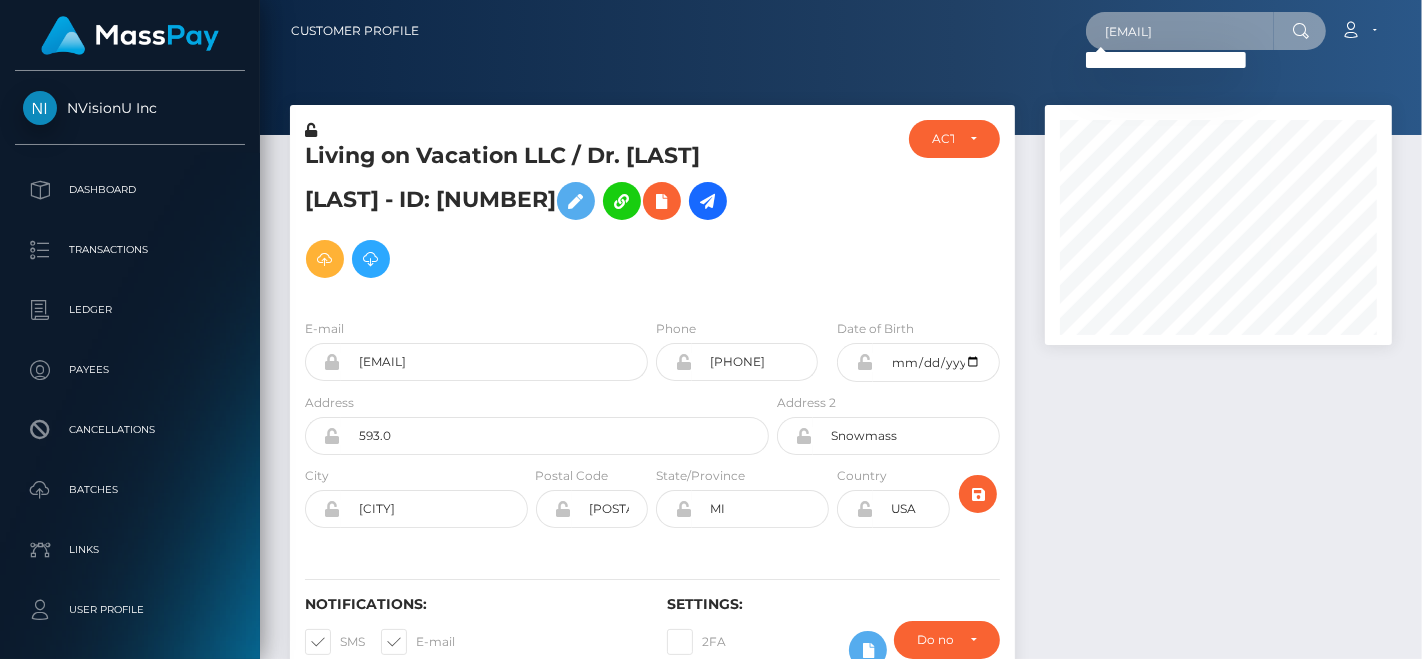 type on "[EMAIL]" 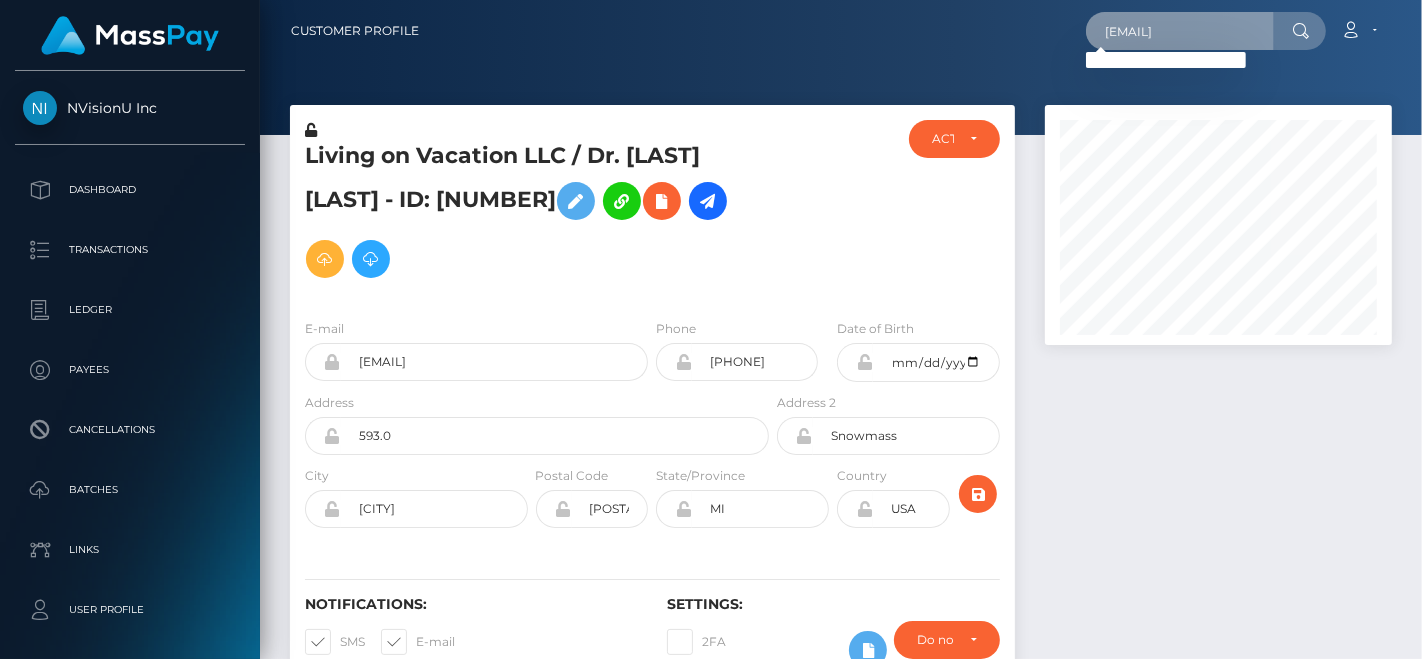 scroll, scrollTop: 0, scrollLeft: 0, axis: both 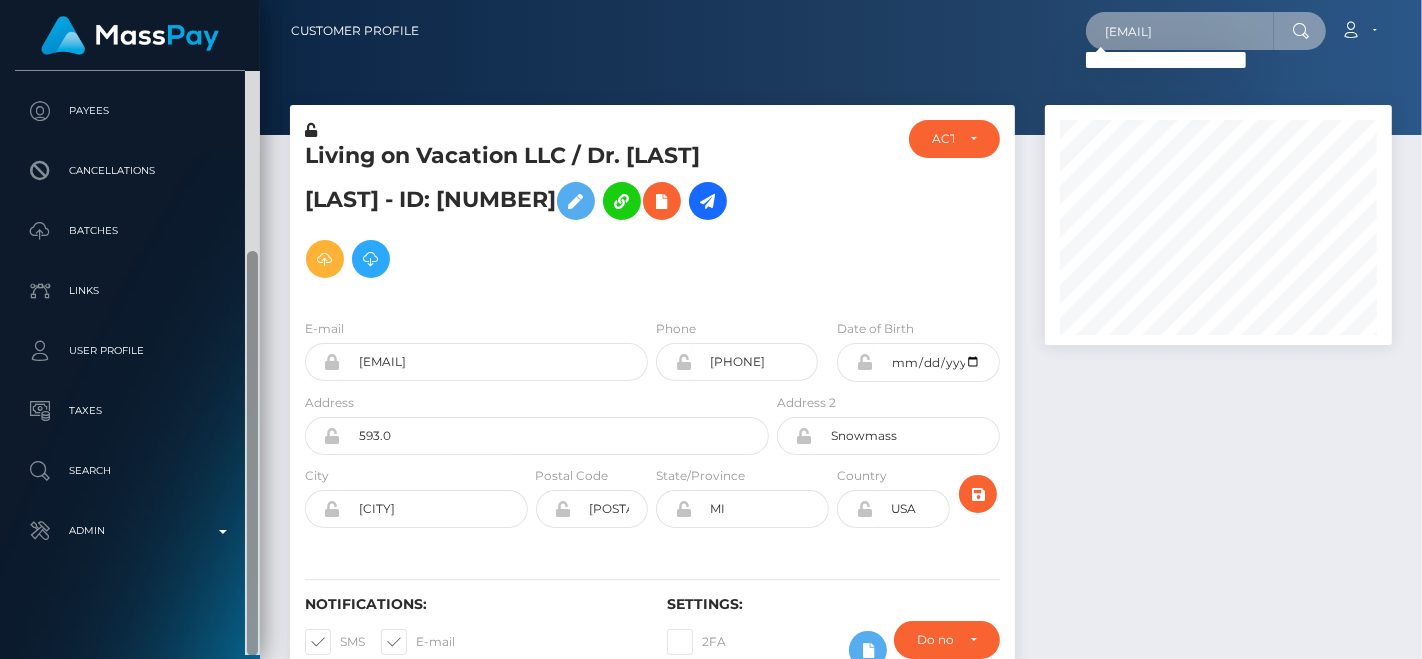 drag, startPoint x: 257, startPoint y: 232, endPoint x: 250, endPoint y: 604, distance: 372.06586 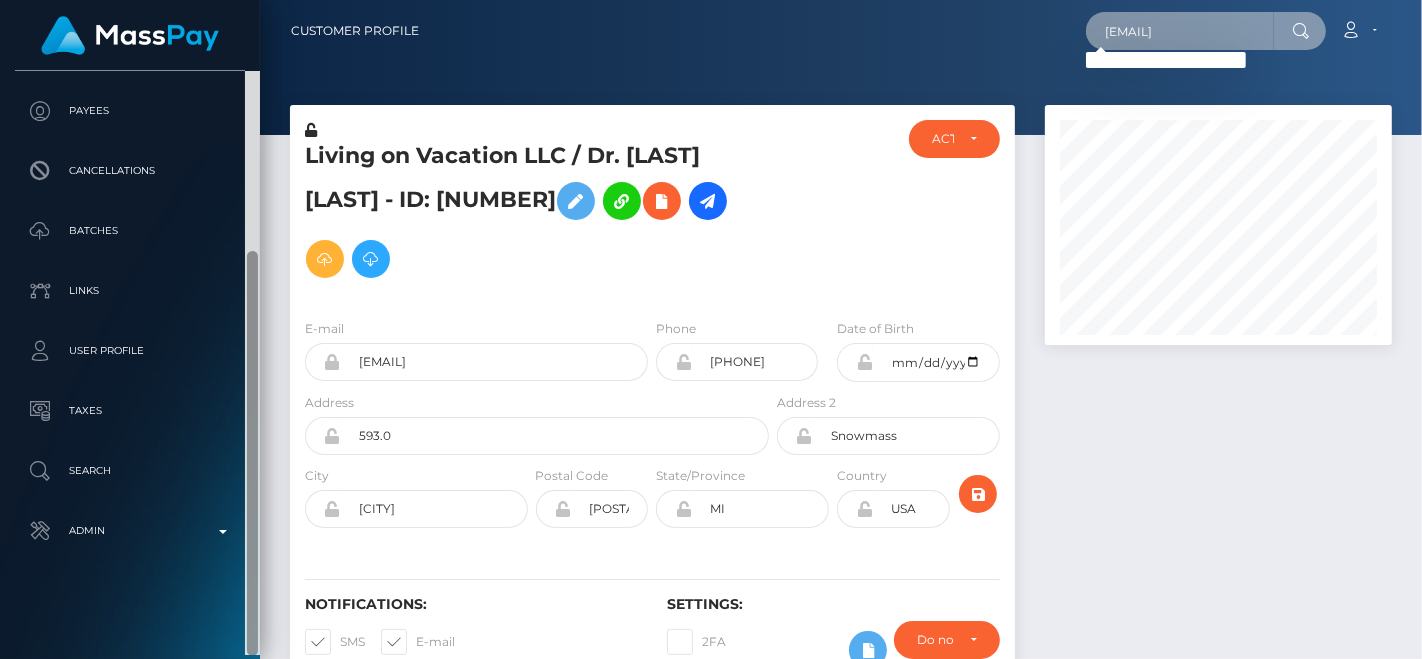 click at bounding box center [252, 453] 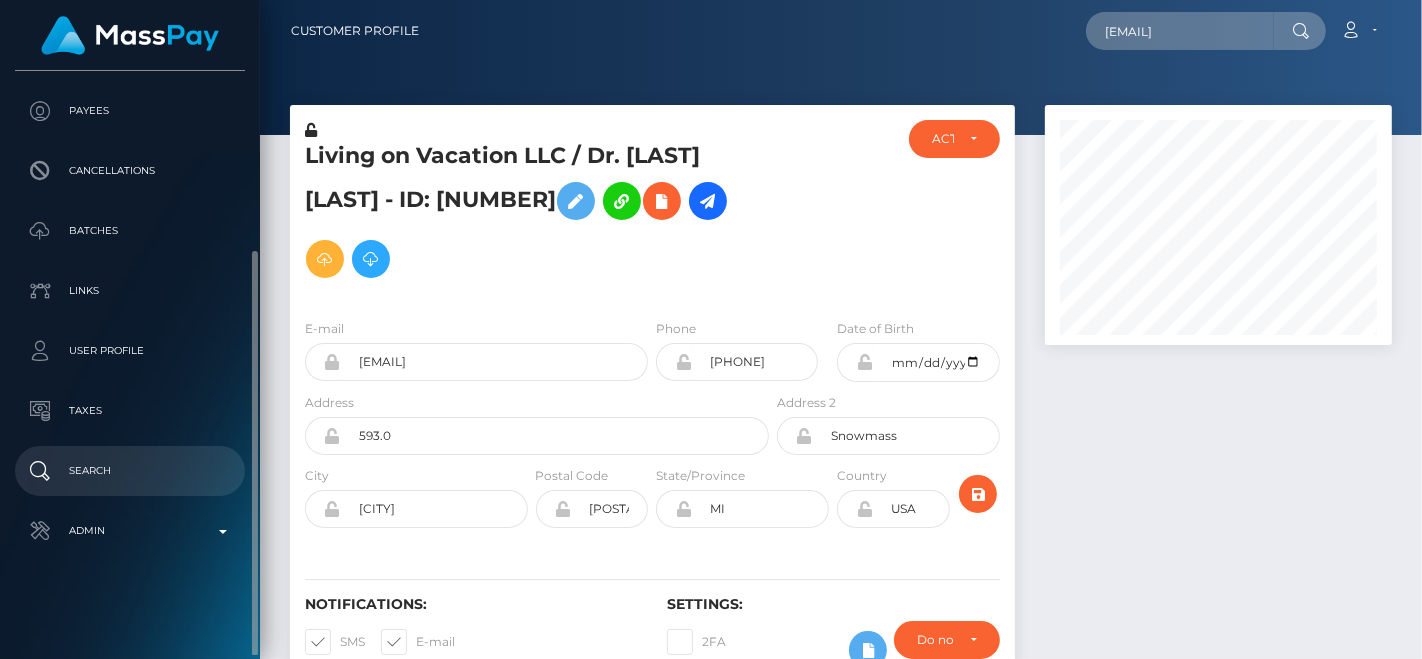 click on "Search" at bounding box center [130, 471] 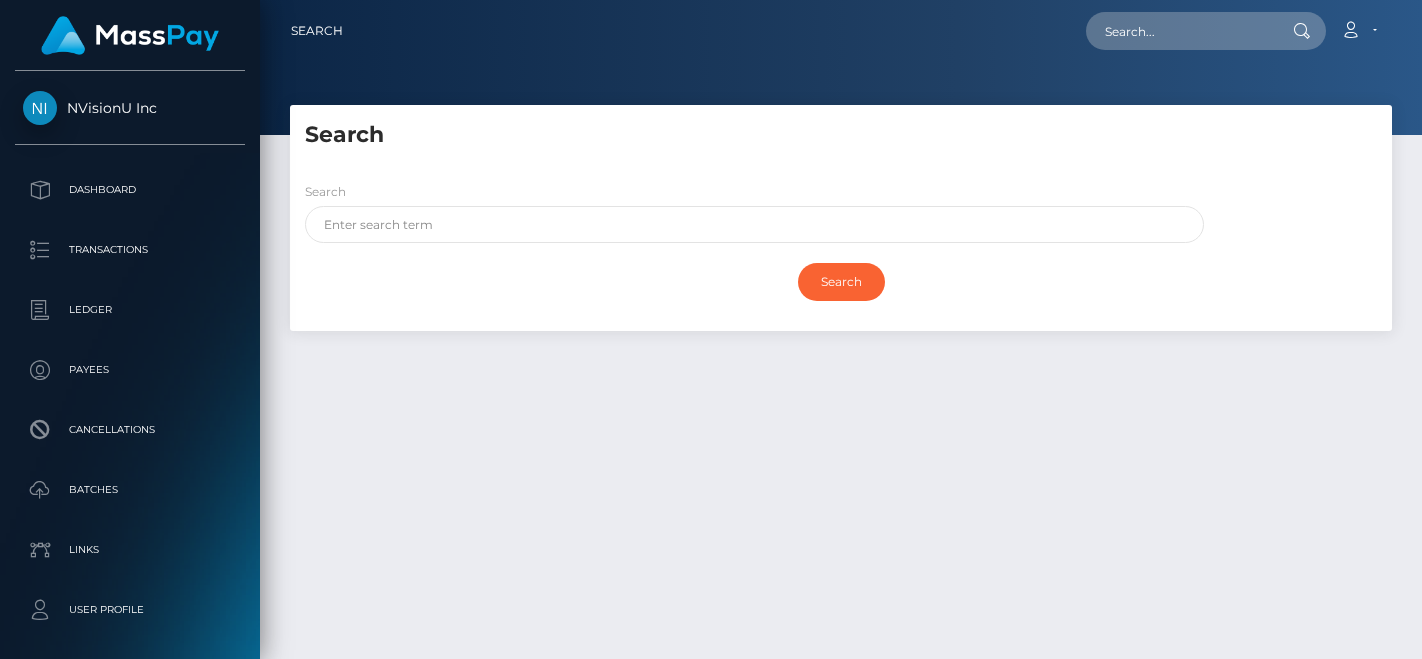scroll, scrollTop: 0, scrollLeft: 0, axis: both 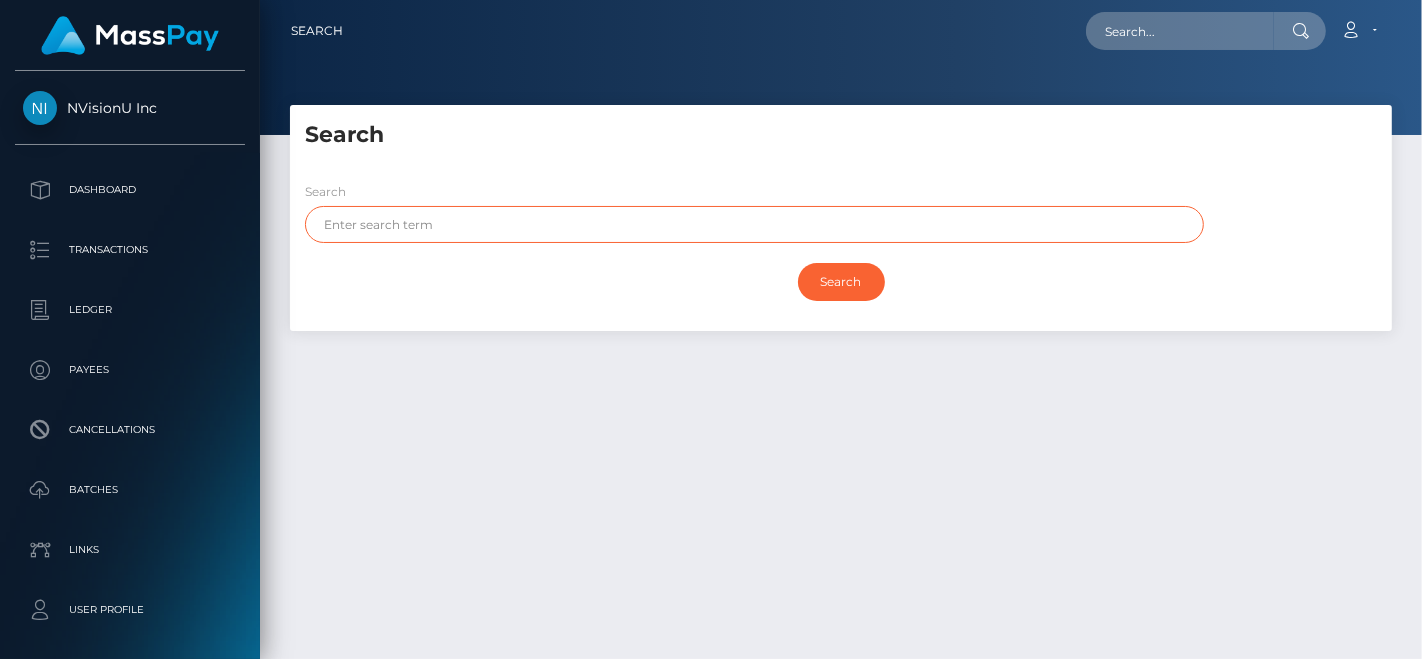 click at bounding box center (754, 224) 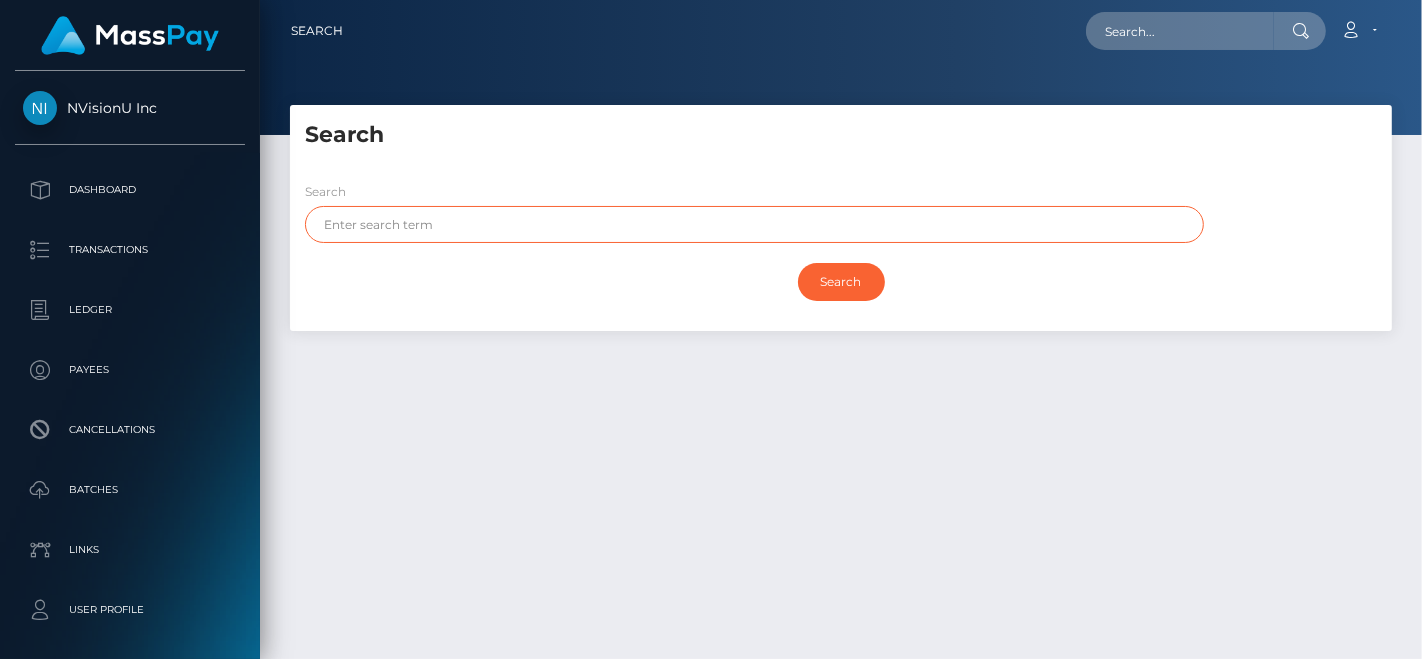 paste on "Newton" 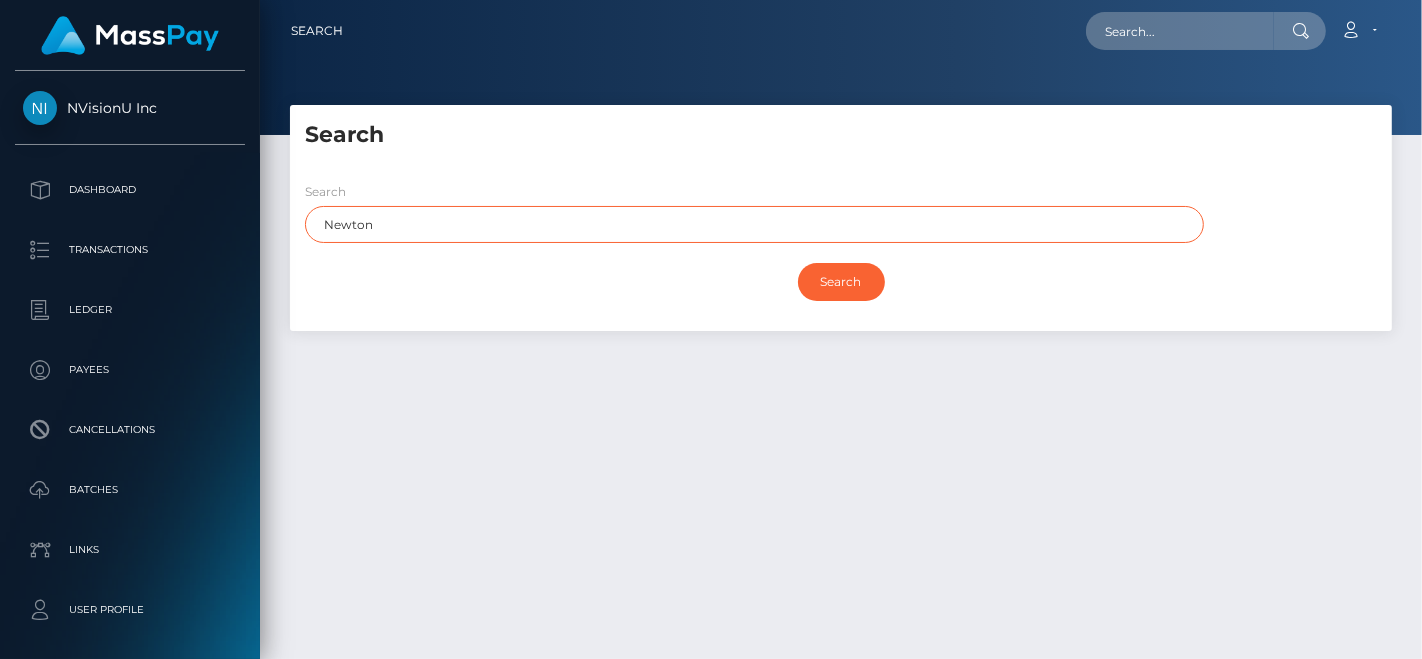 type on "Newton" 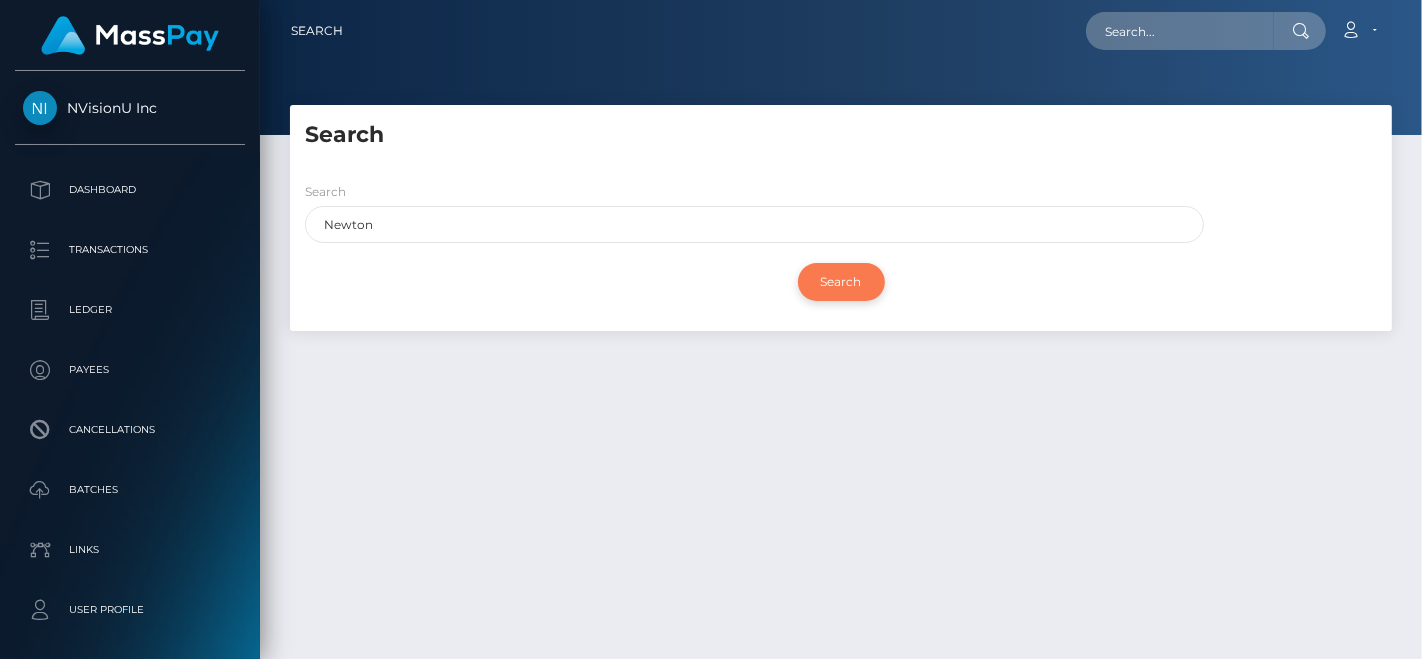 click on "Search" at bounding box center (841, 282) 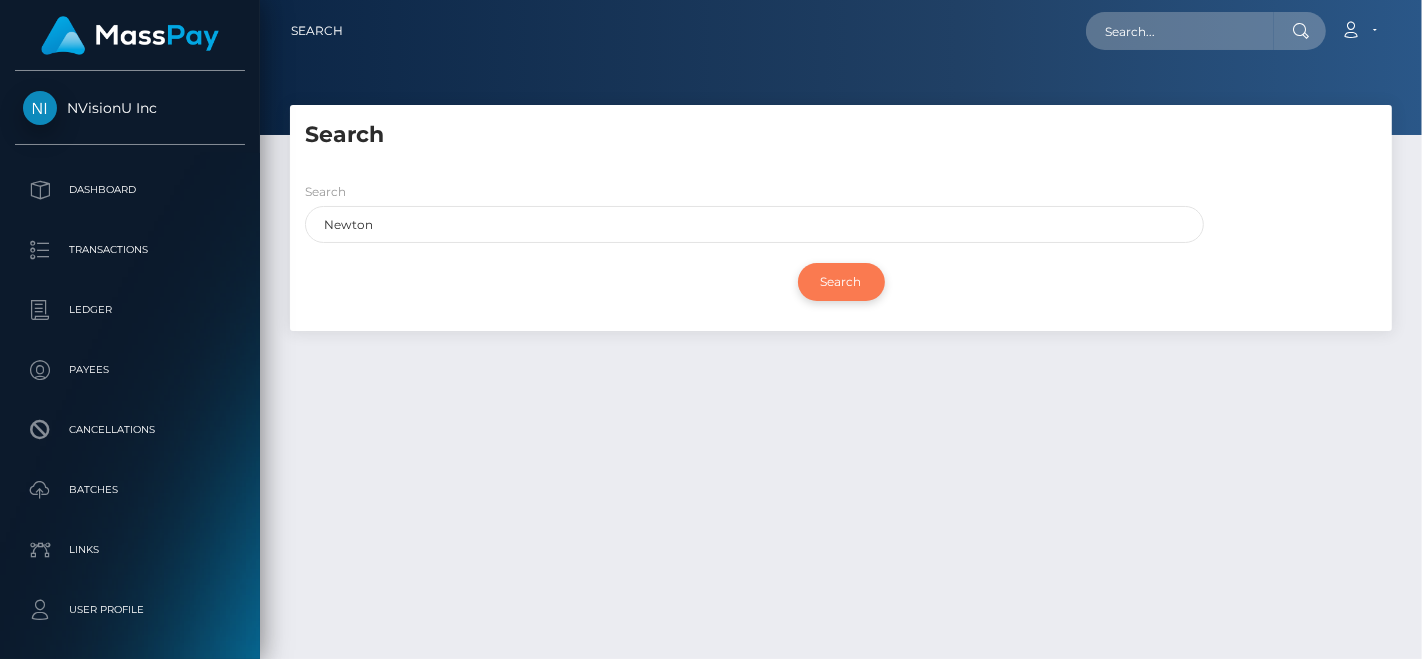 click on "Search" at bounding box center [841, 282] 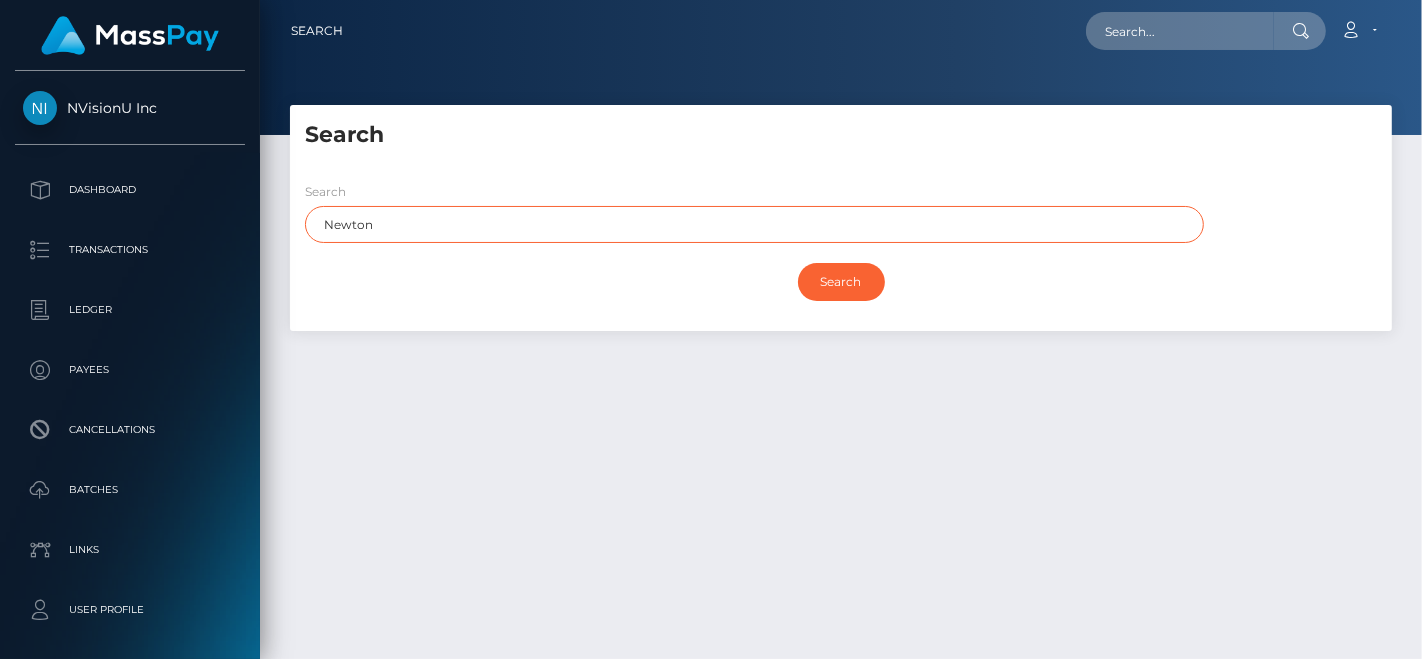 click on "Newton" at bounding box center (754, 224) 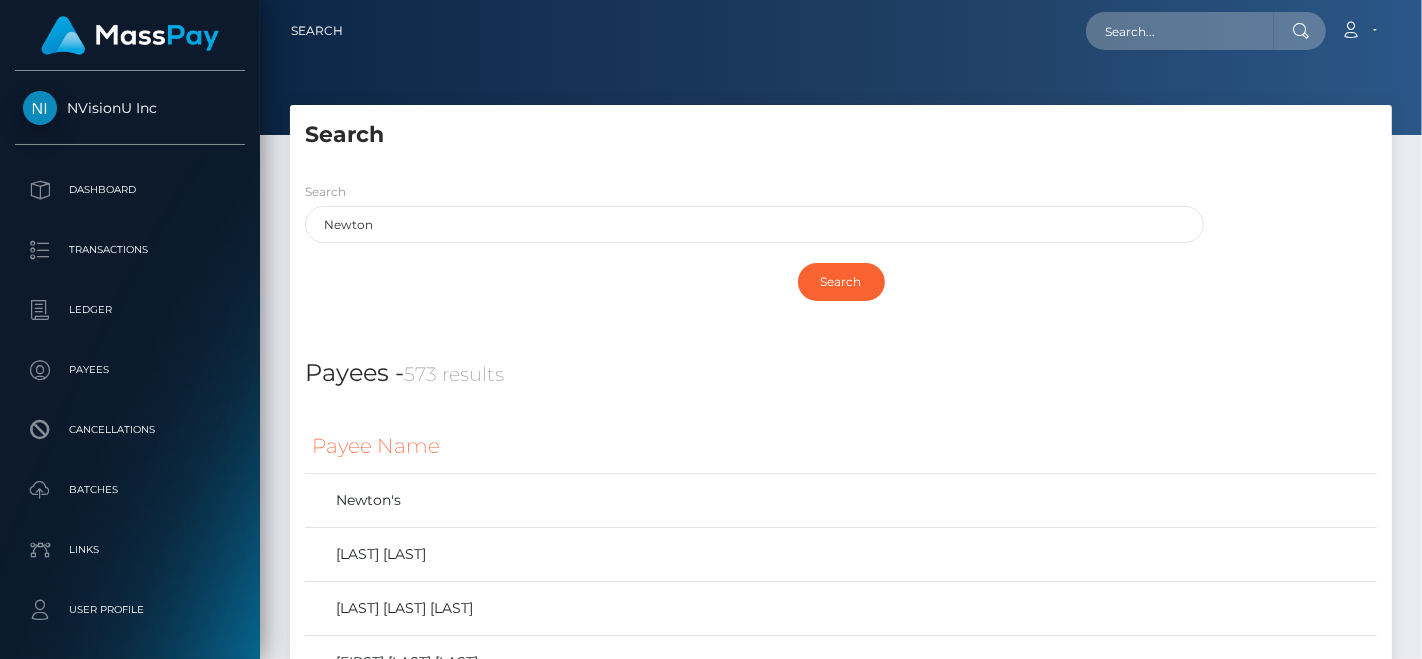 click on "Search
[LAST]" at bounding box center [754, 212] 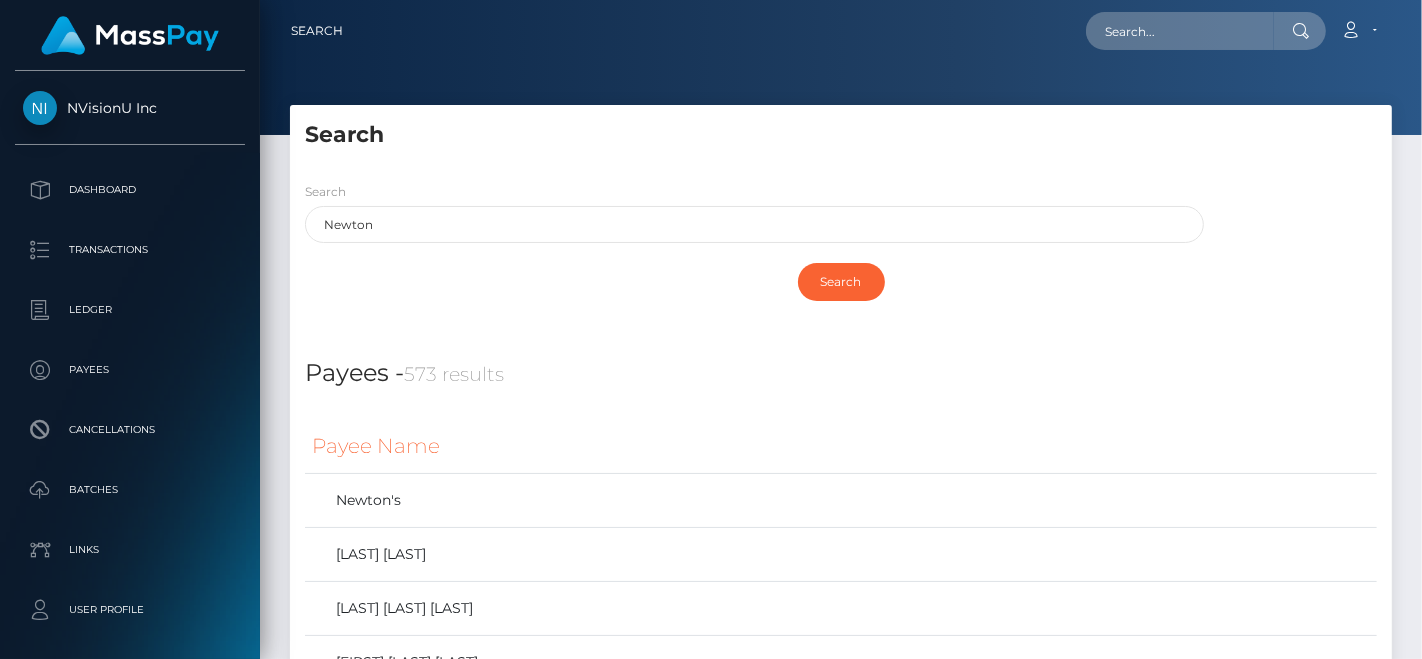 click on "Search" at bounding box center [841, 282] 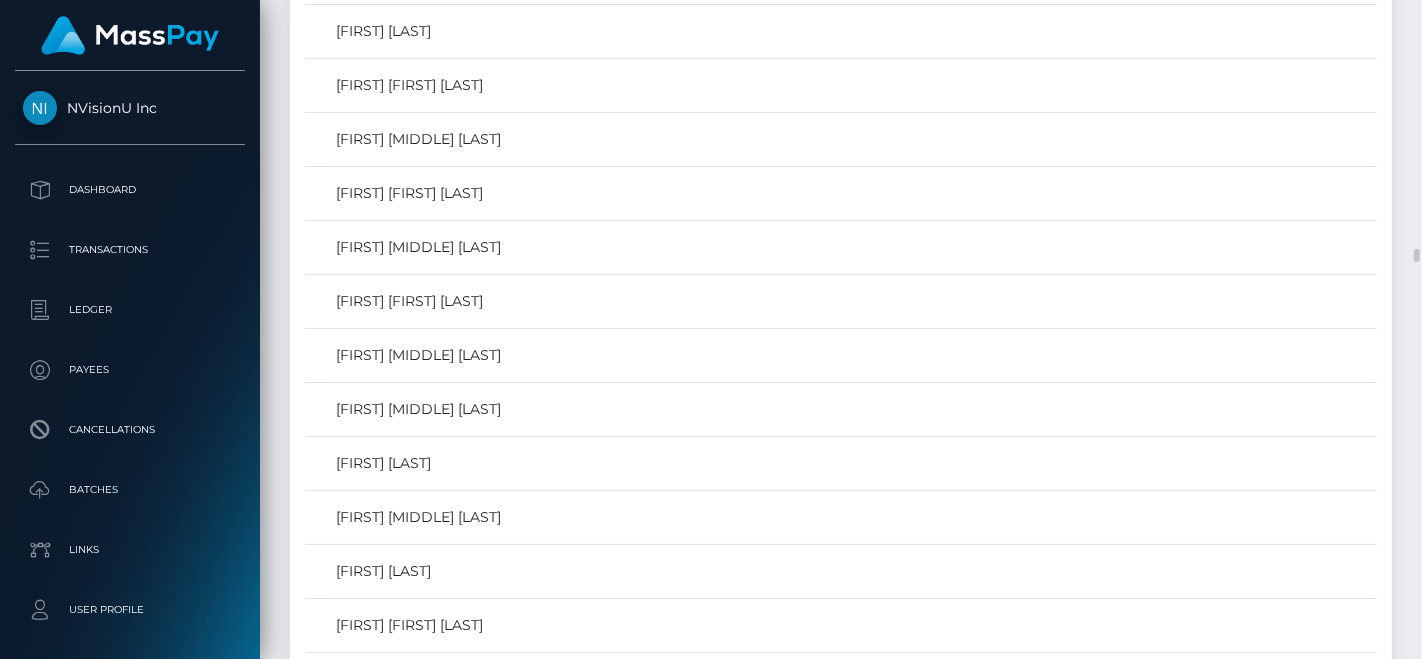 scroll, scrollTop: 11953, scrollLeft: 0, axis: vertical 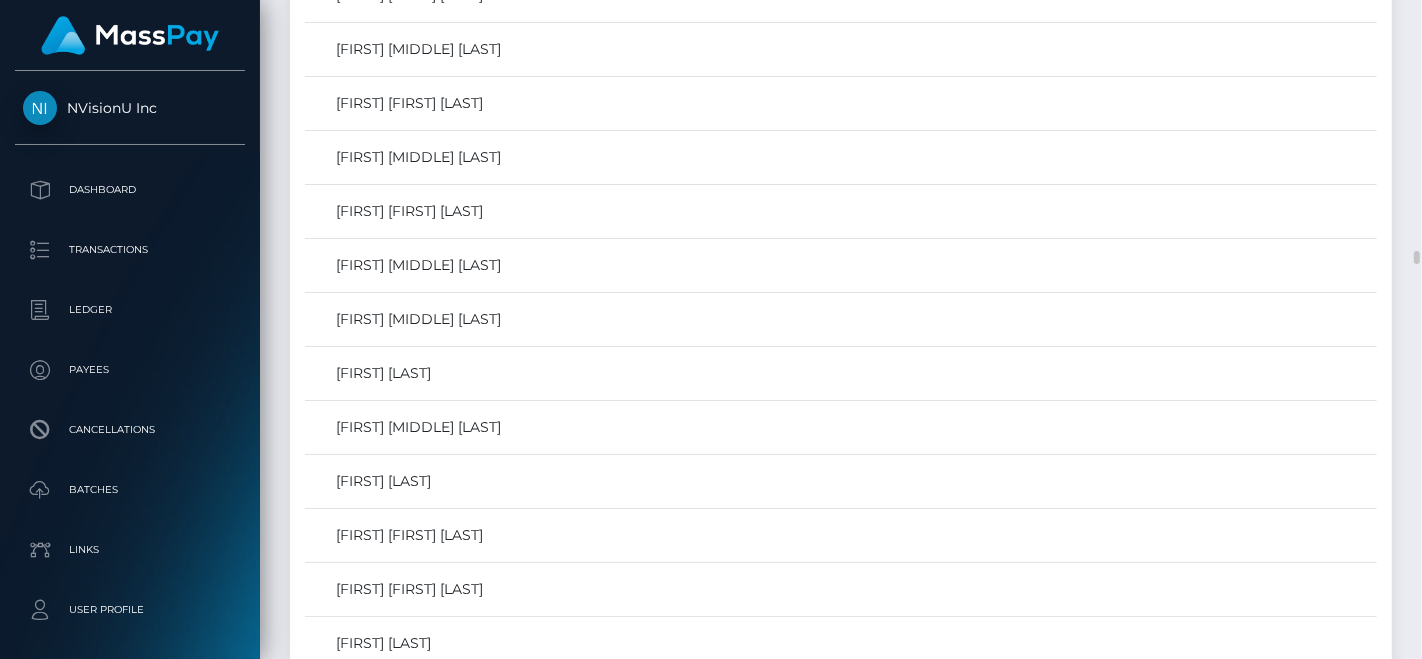 click on "Search
Search
[LAST]
Search
Payouts -  0 results
Payee Name" at bounding box center [841, 3835] 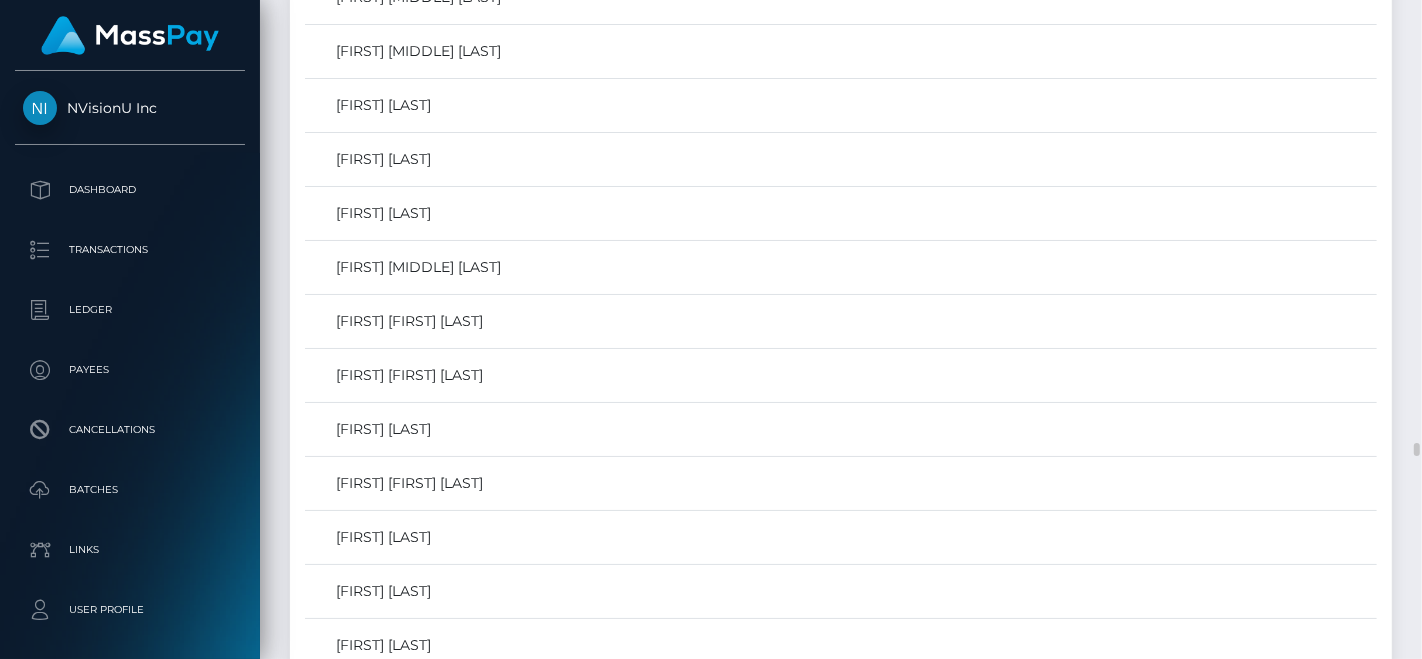 scroll, scrollTop: 19596, scrollLeft: 0, axis: vertical 